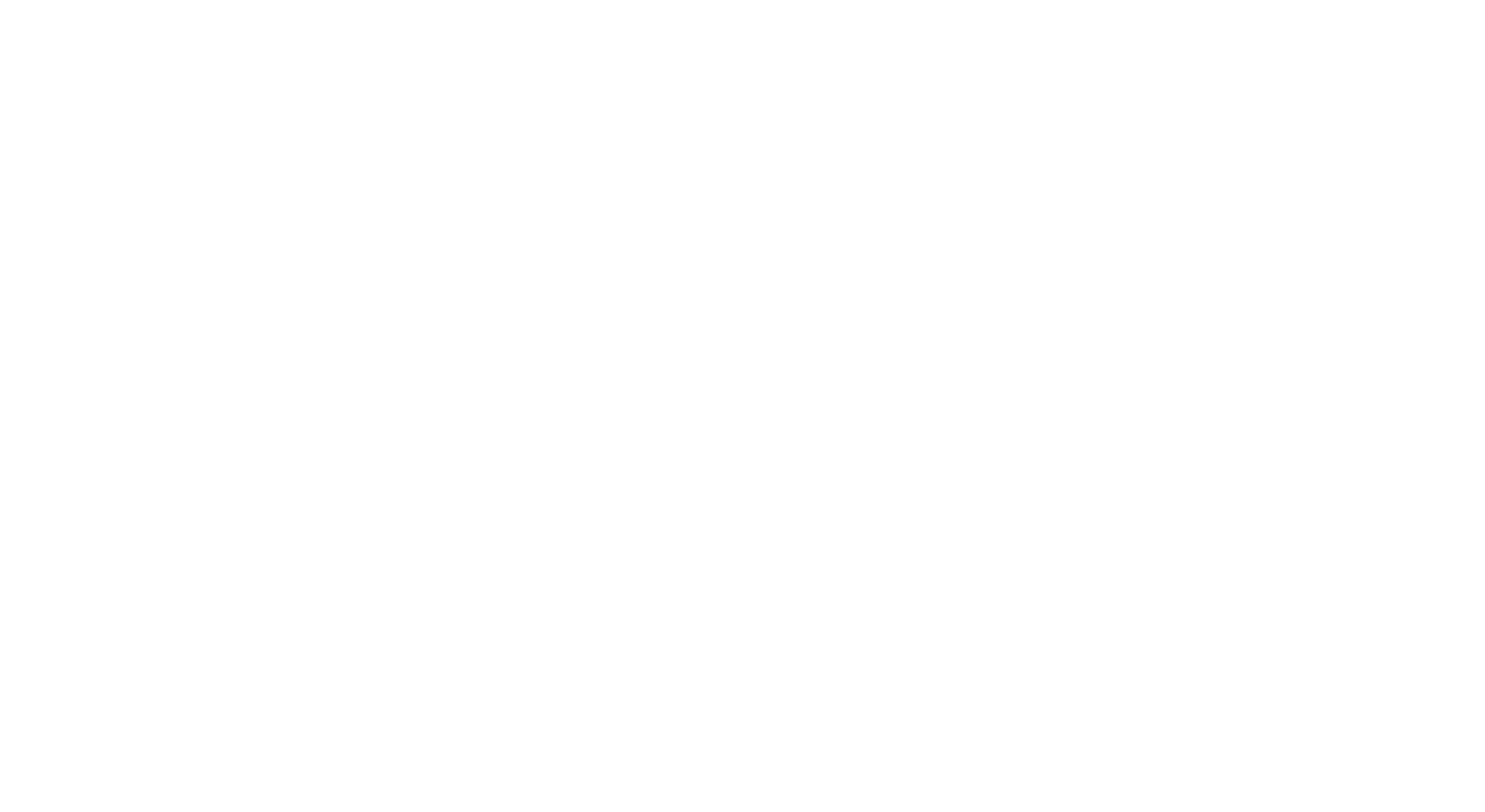 scroll, scrollTop: 0, scrollLeft: 0, axis: both 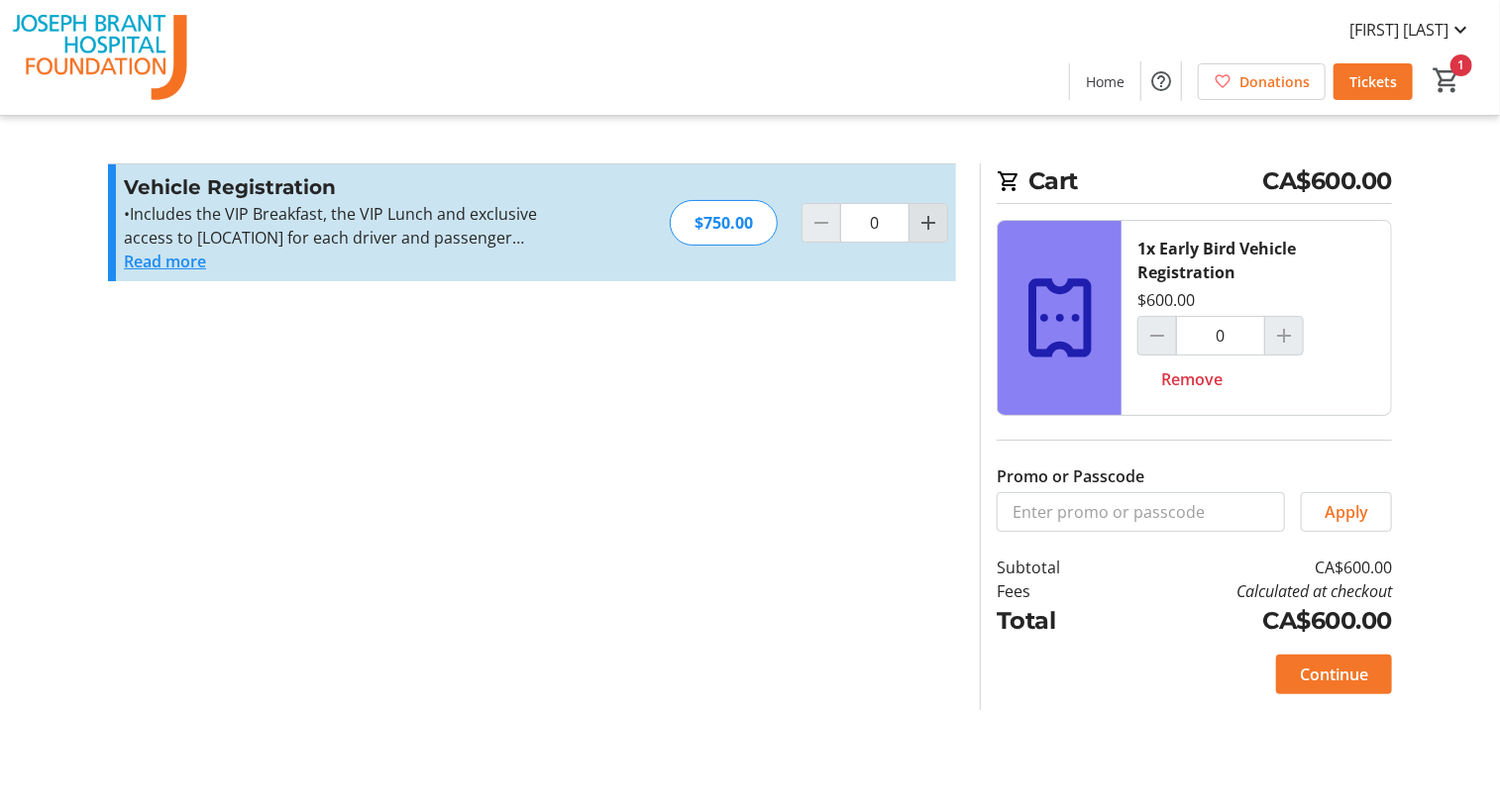 click 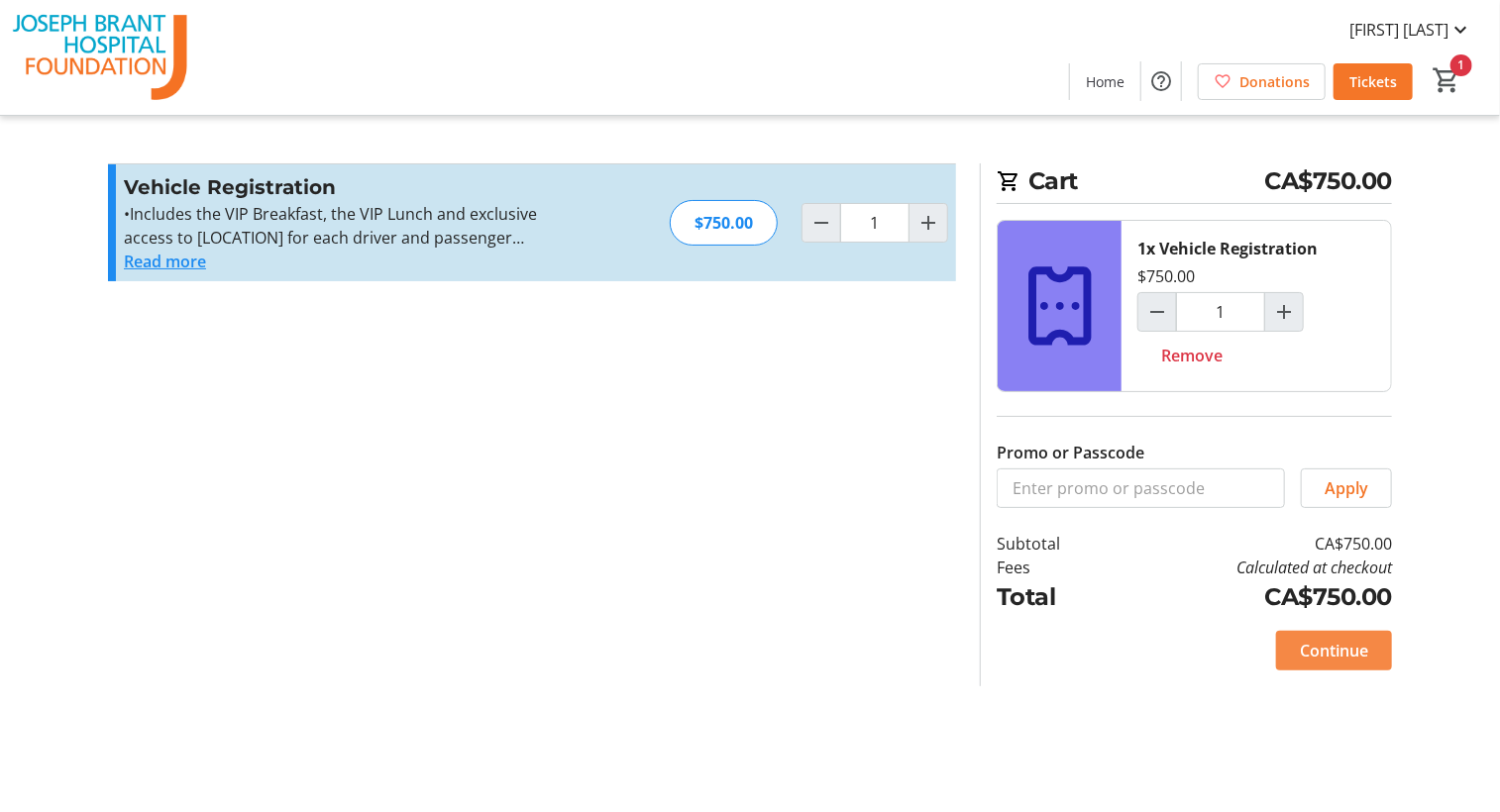 click on "Continue" 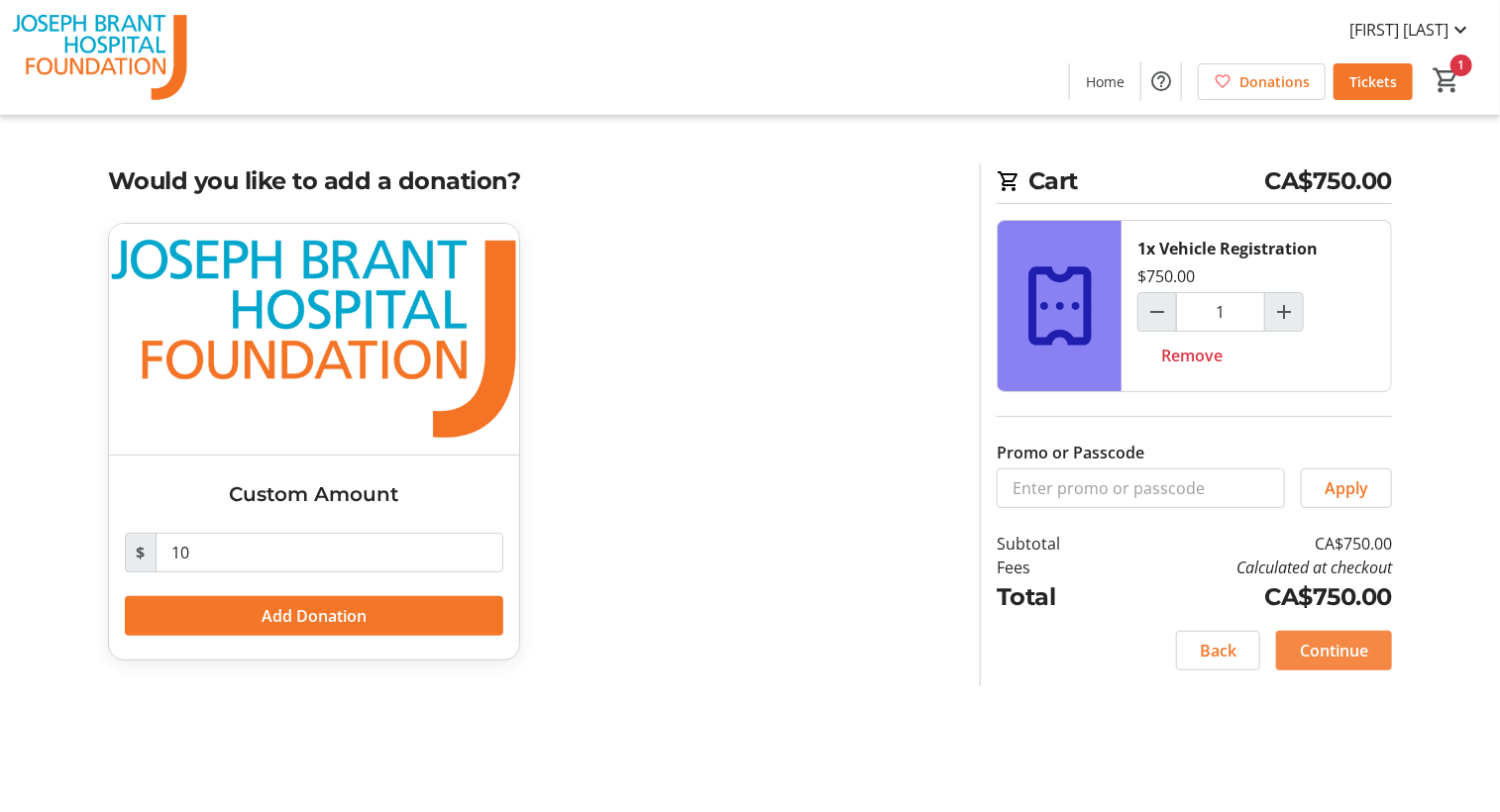 click on "Continue" 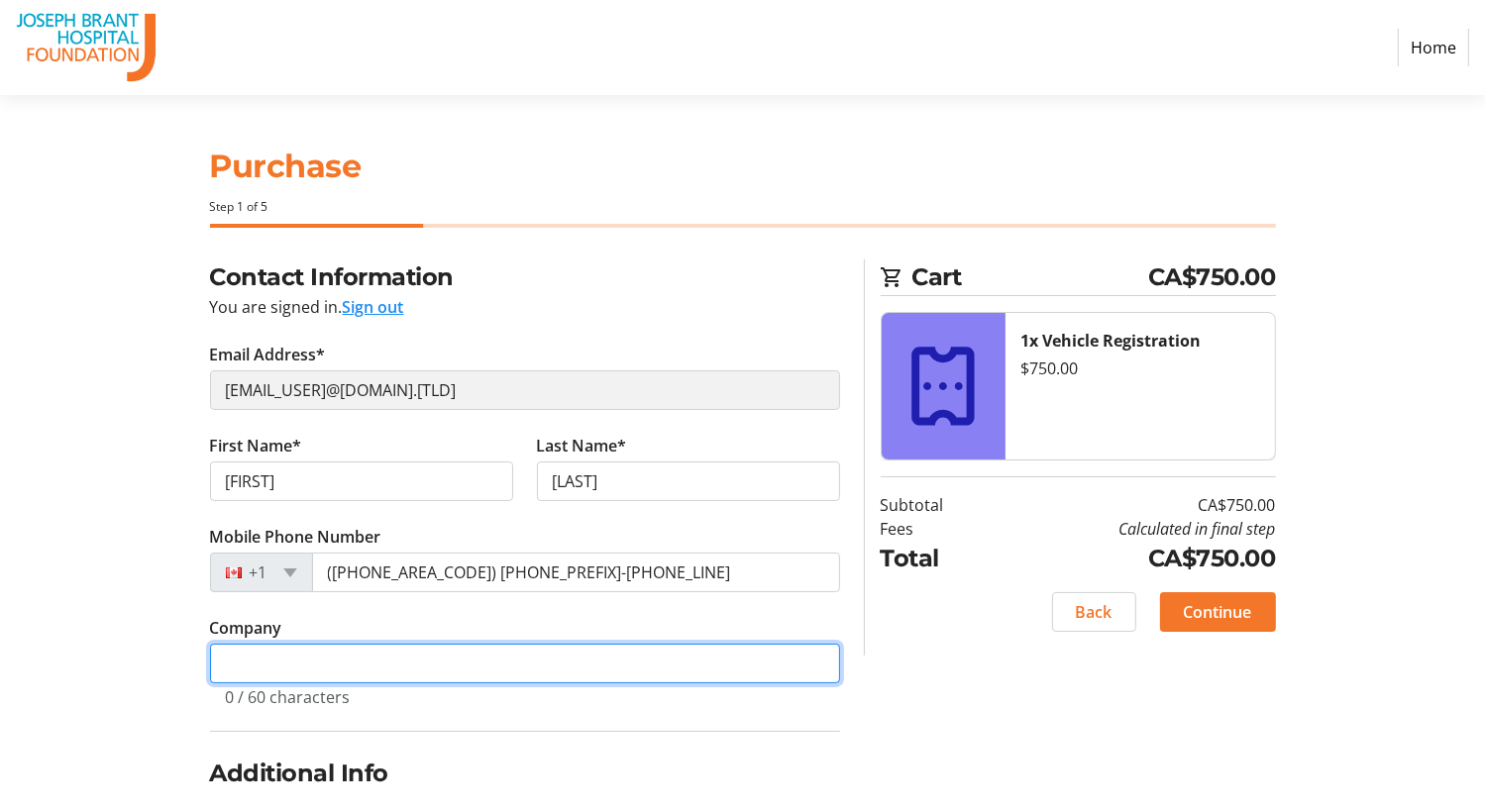 click on "Company" at bounding box center (525, 663) 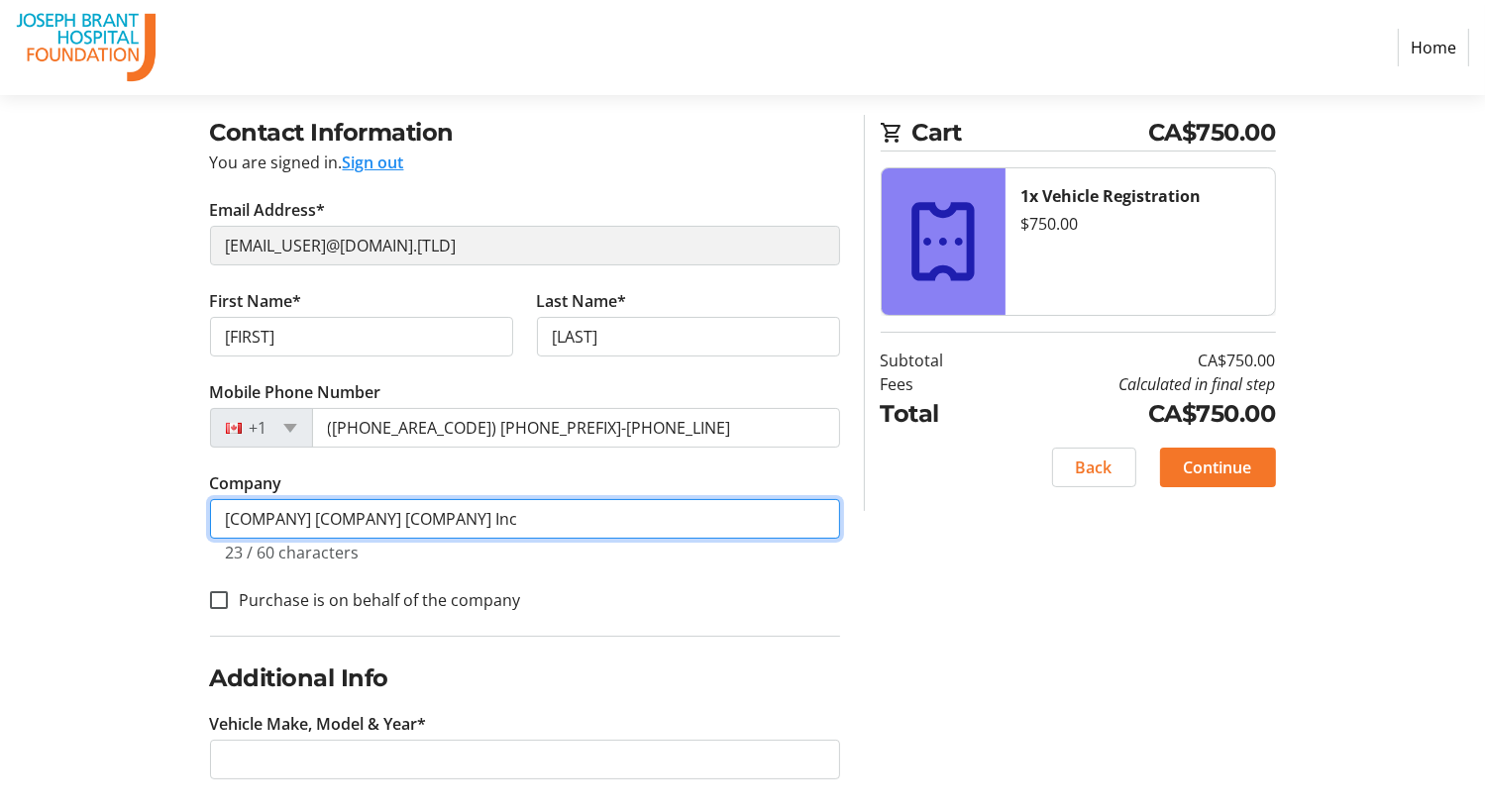 scroll, scrollTop: 156, scrollLeft: 0, axis: vertical 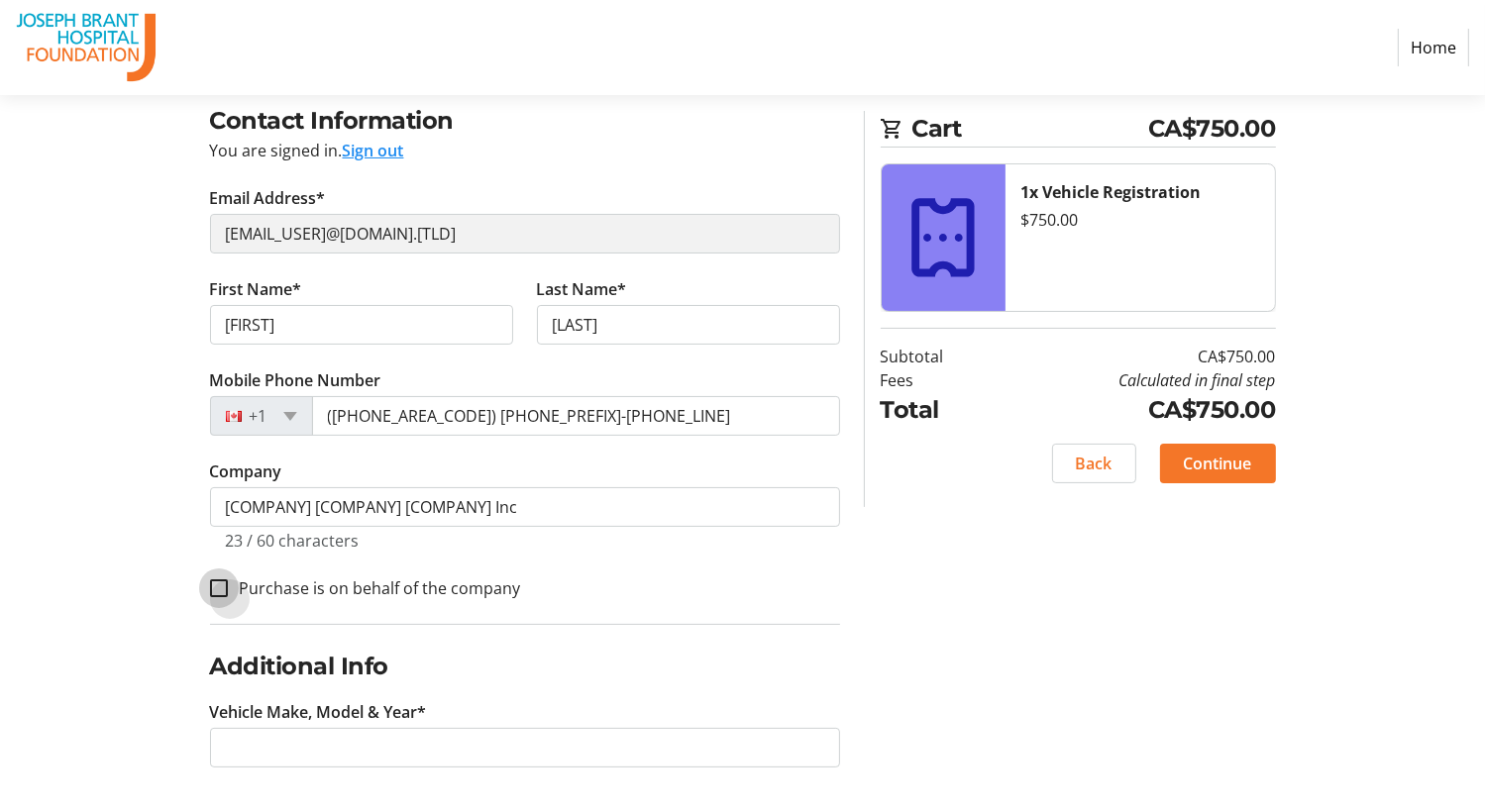 click on "Purchase is on behalf of the company" at bounding box center [219, 588] 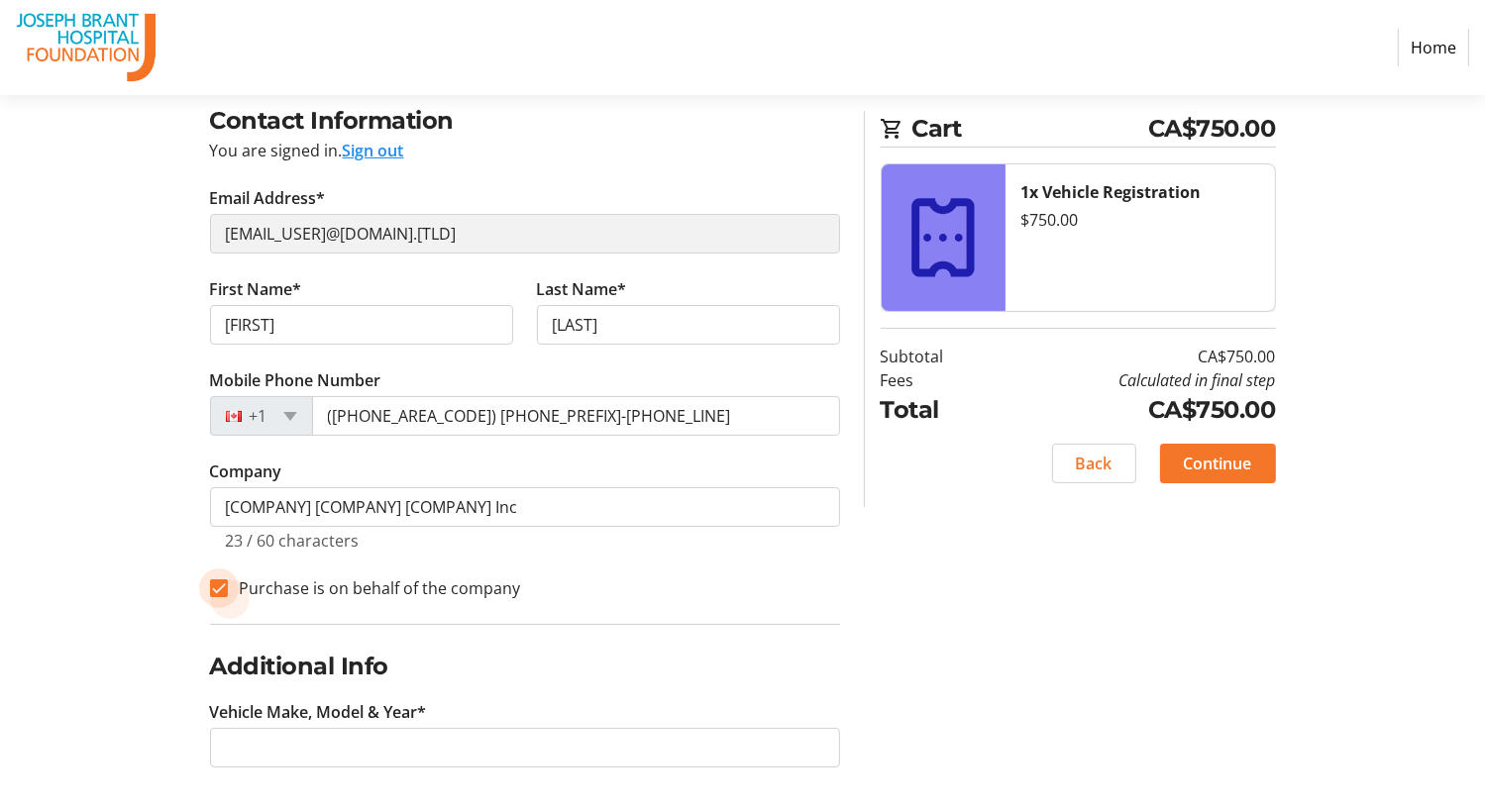 checkbox on "true" 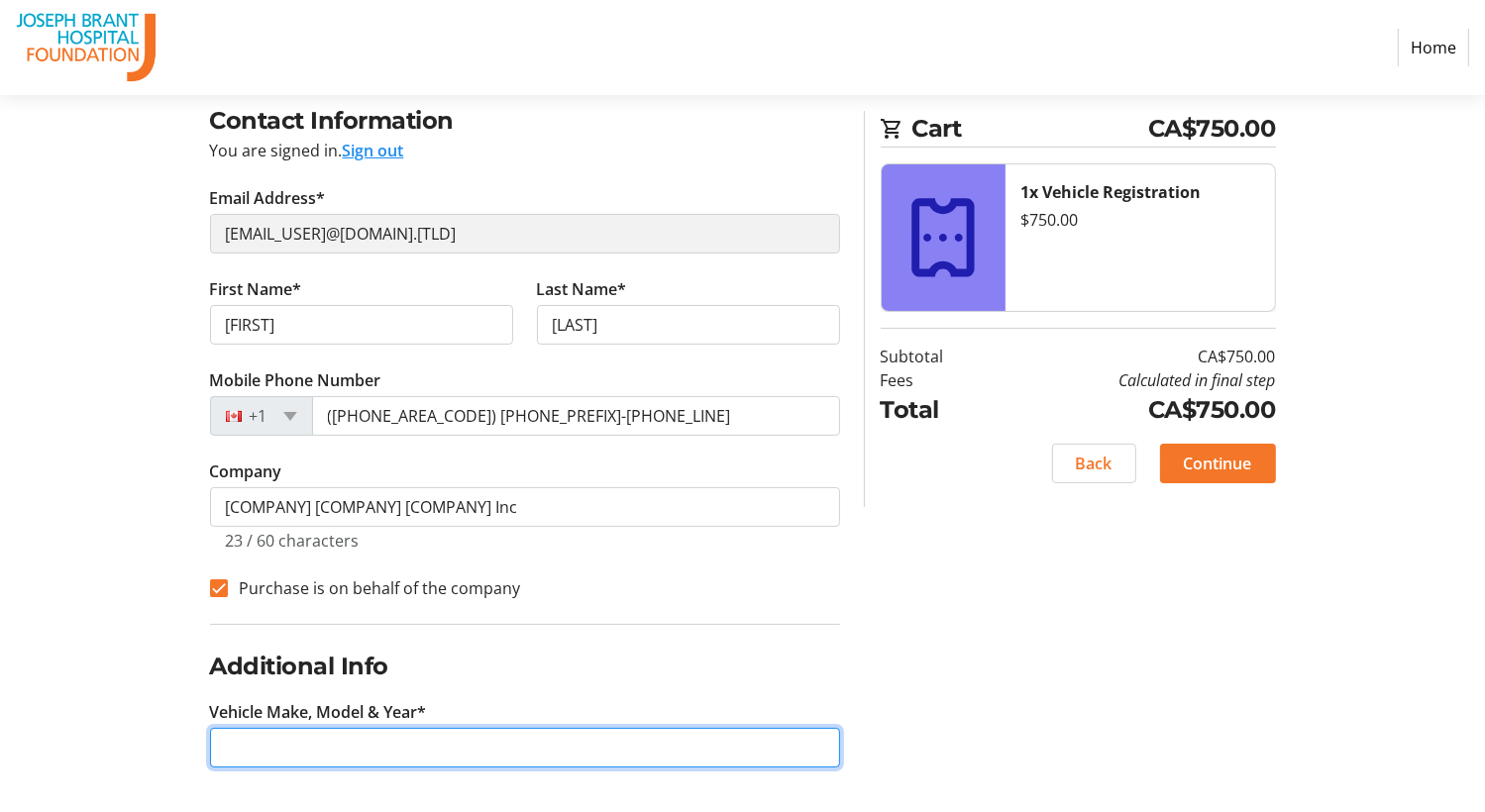 click on "Vehicle Make, Model & Year*" at bounding box center [525, 748] 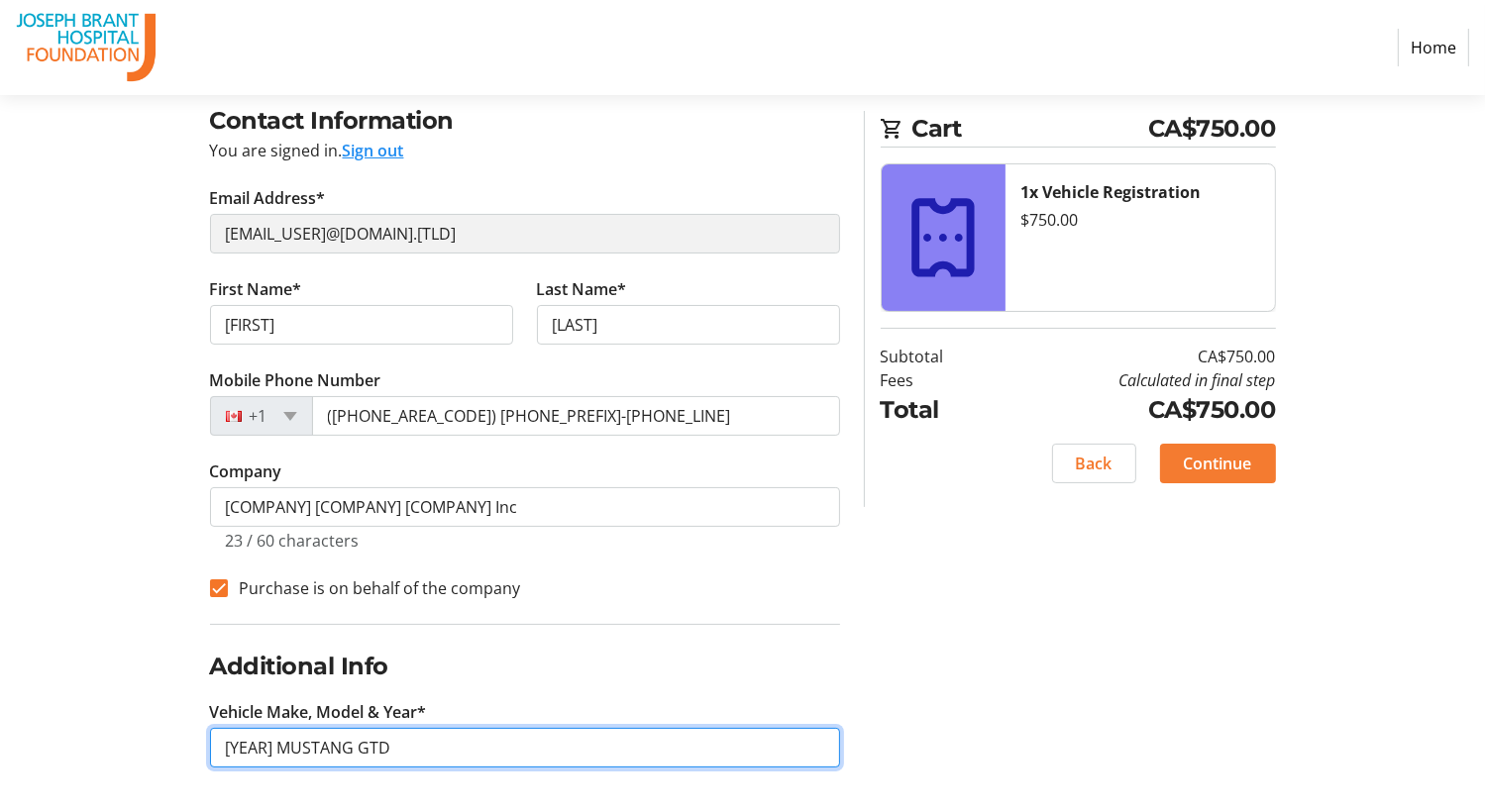 type on "[YEAR] MUSTANG GTD" 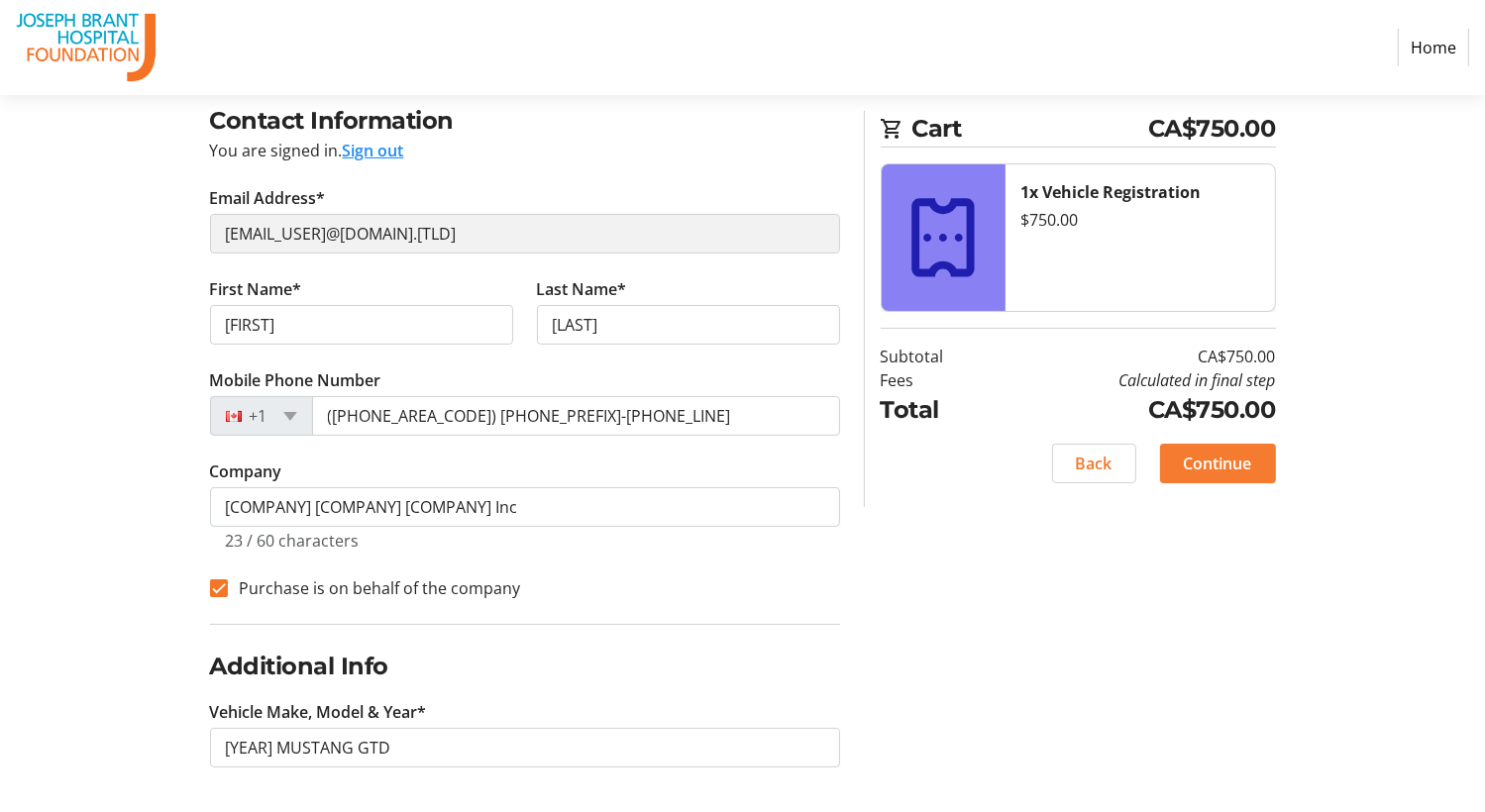 click on "Continue" 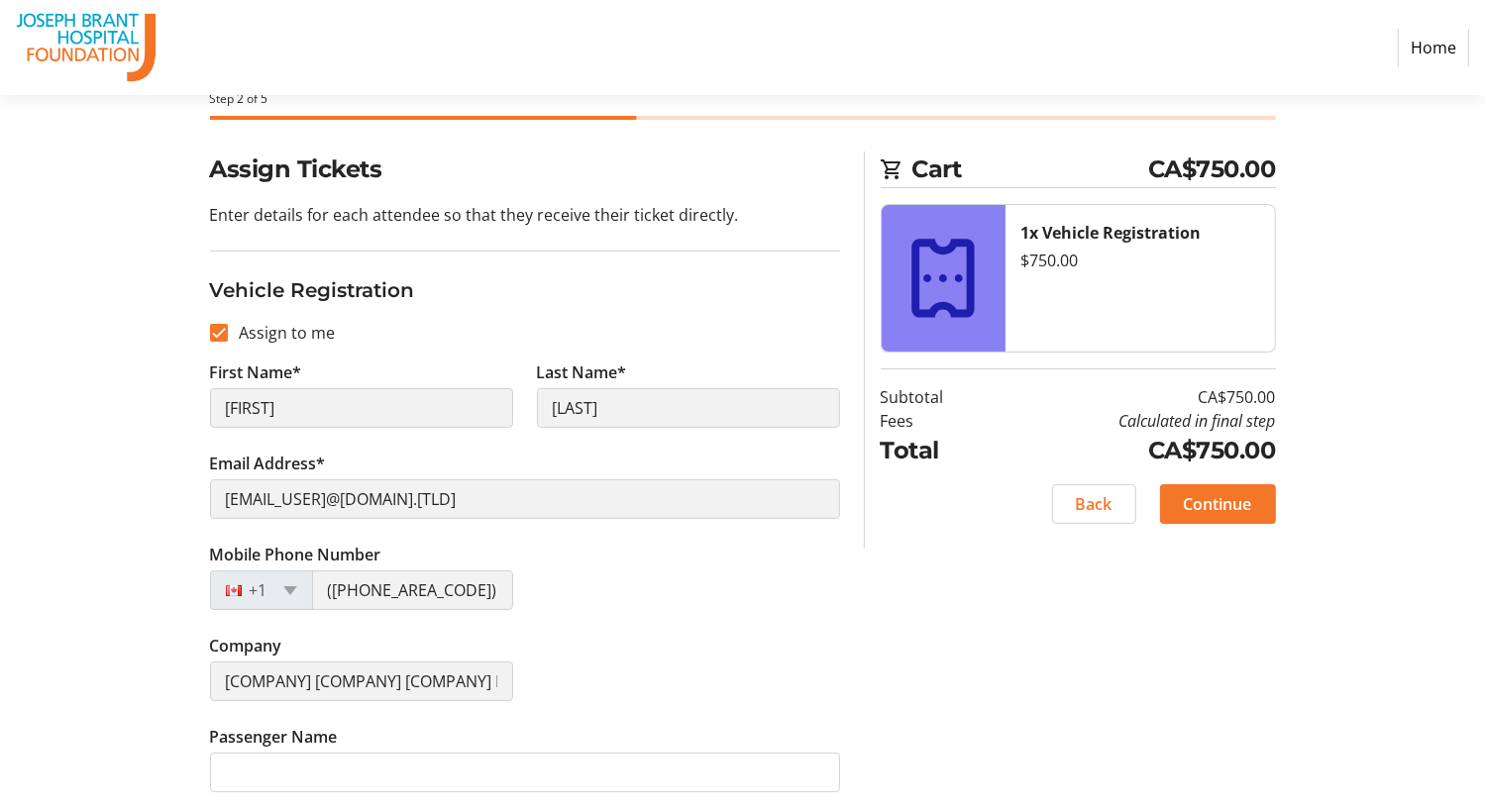 scroll, scrollTop: 110, scrollLeft: 0, axis: vertical 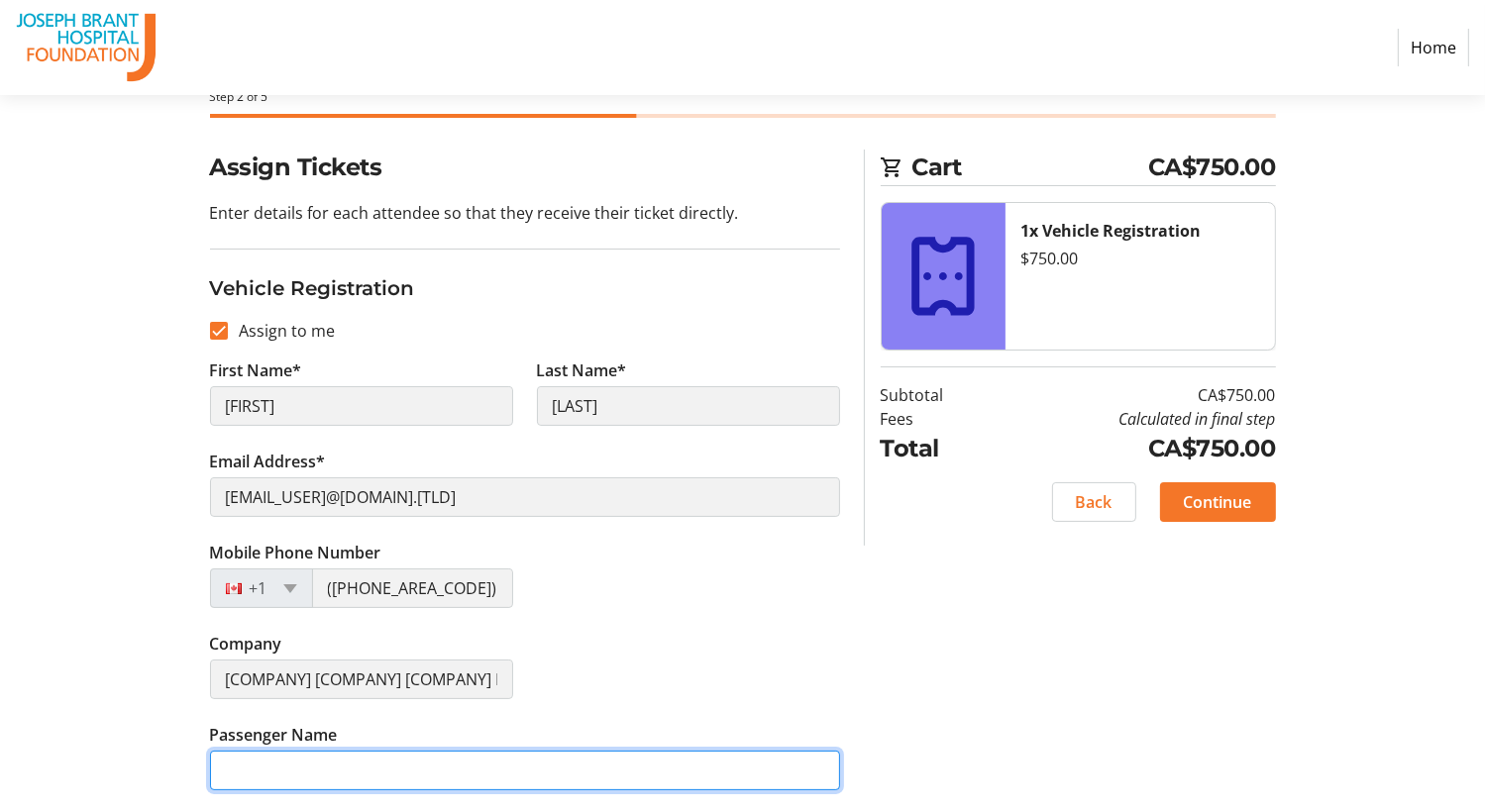 click on "Passenger Name" at bounding box center [525, 770] 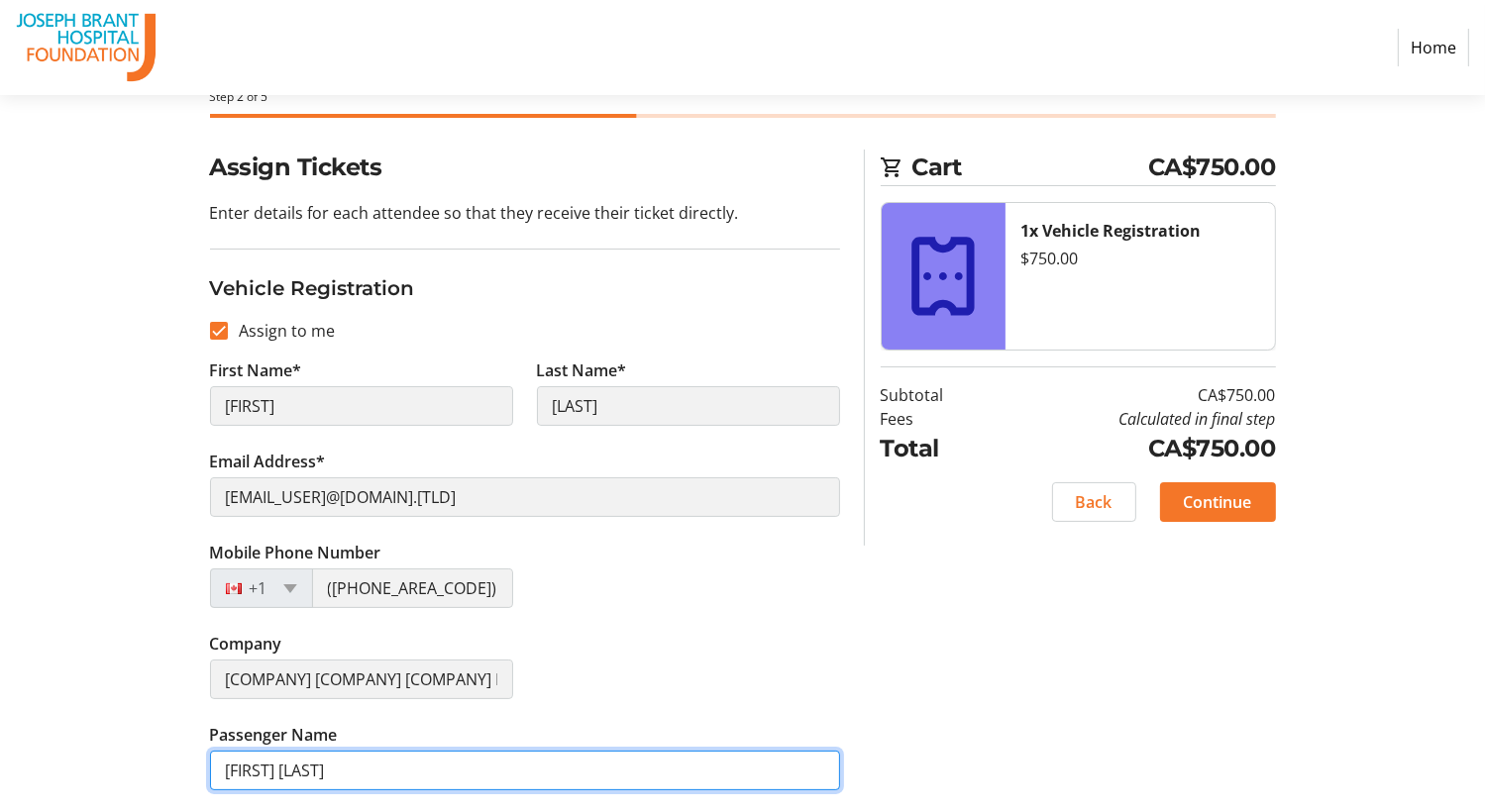 type on "[FIRST] [LAST]" 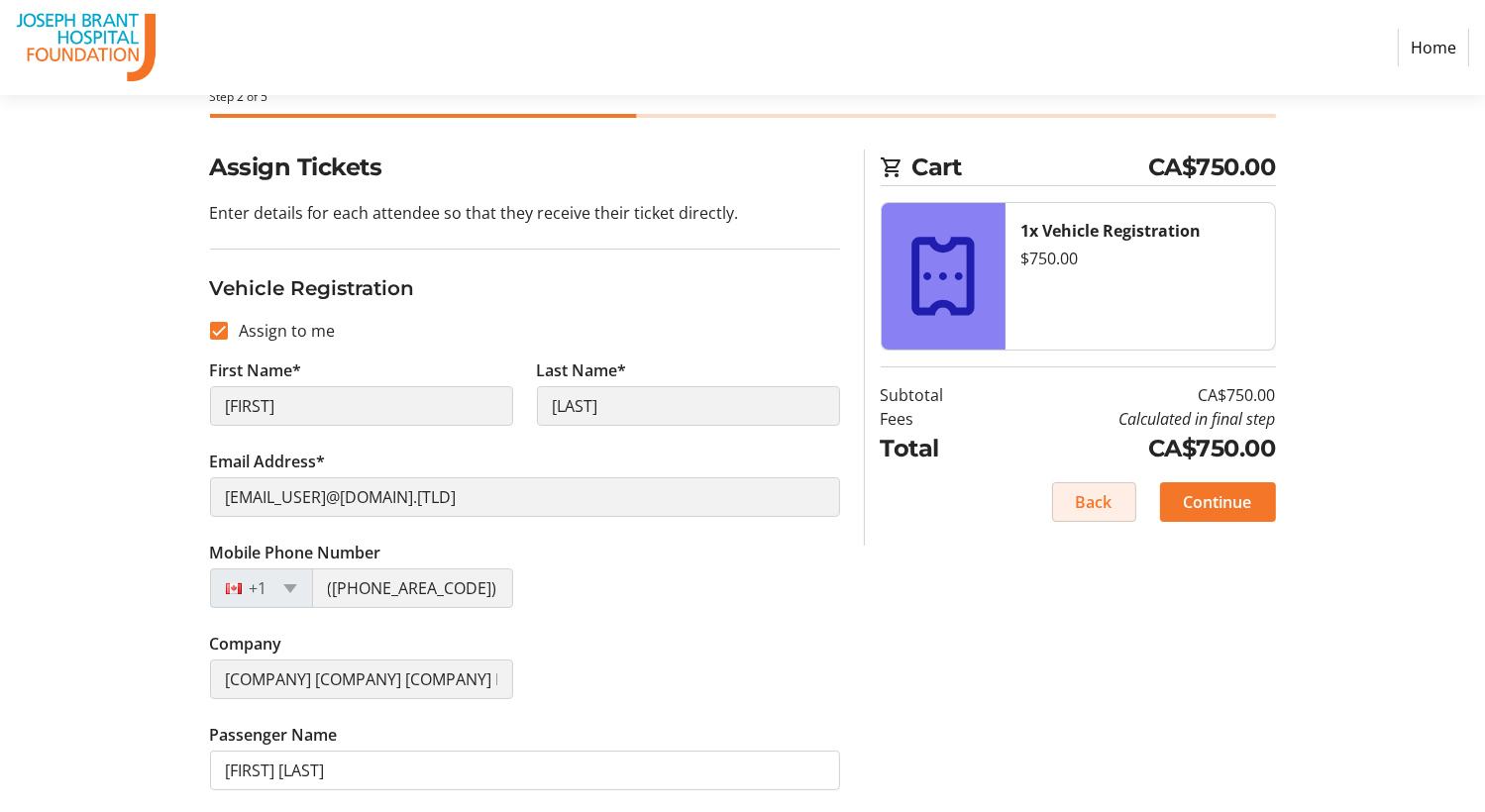 type 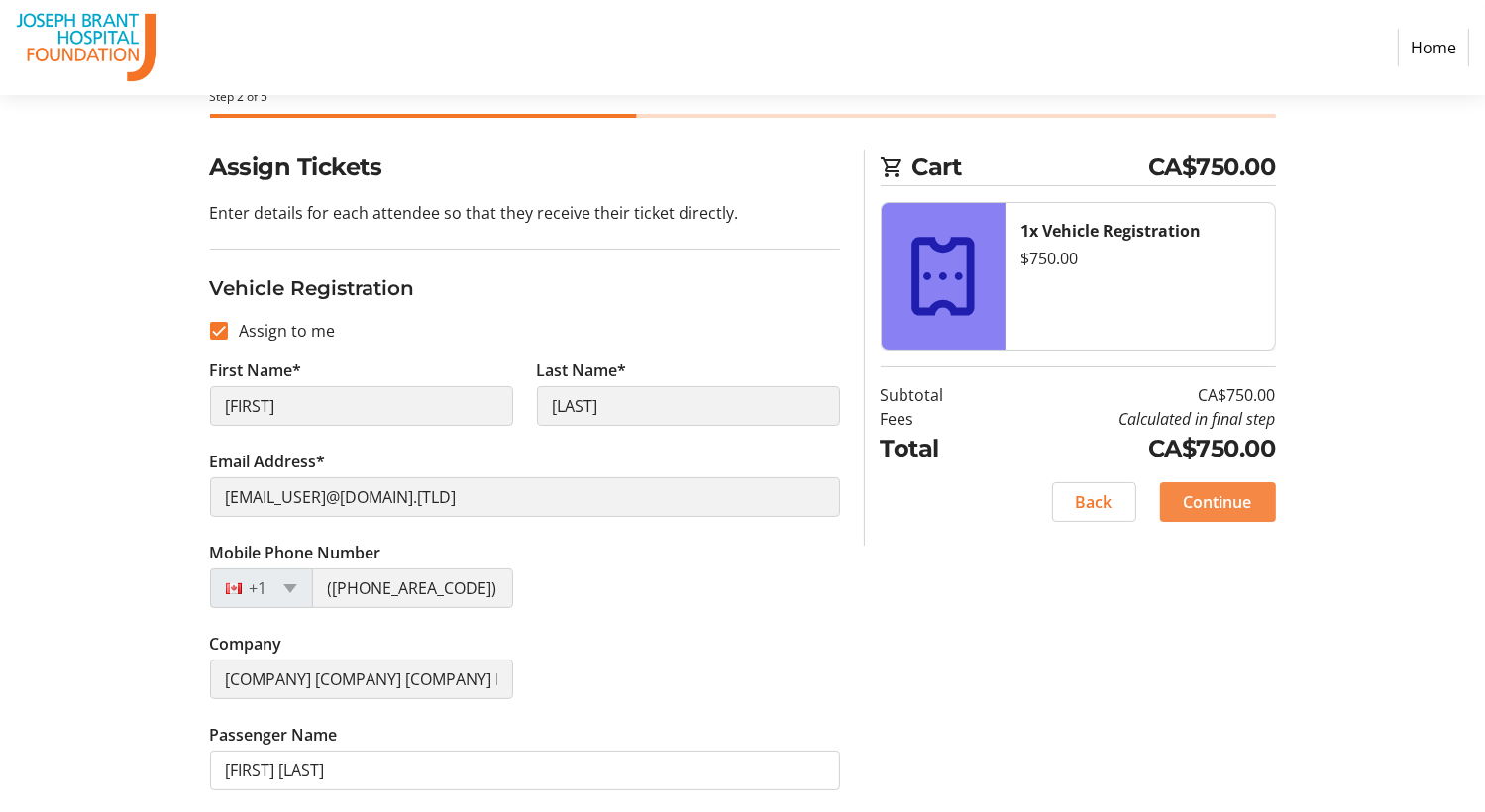 click on "Continue" 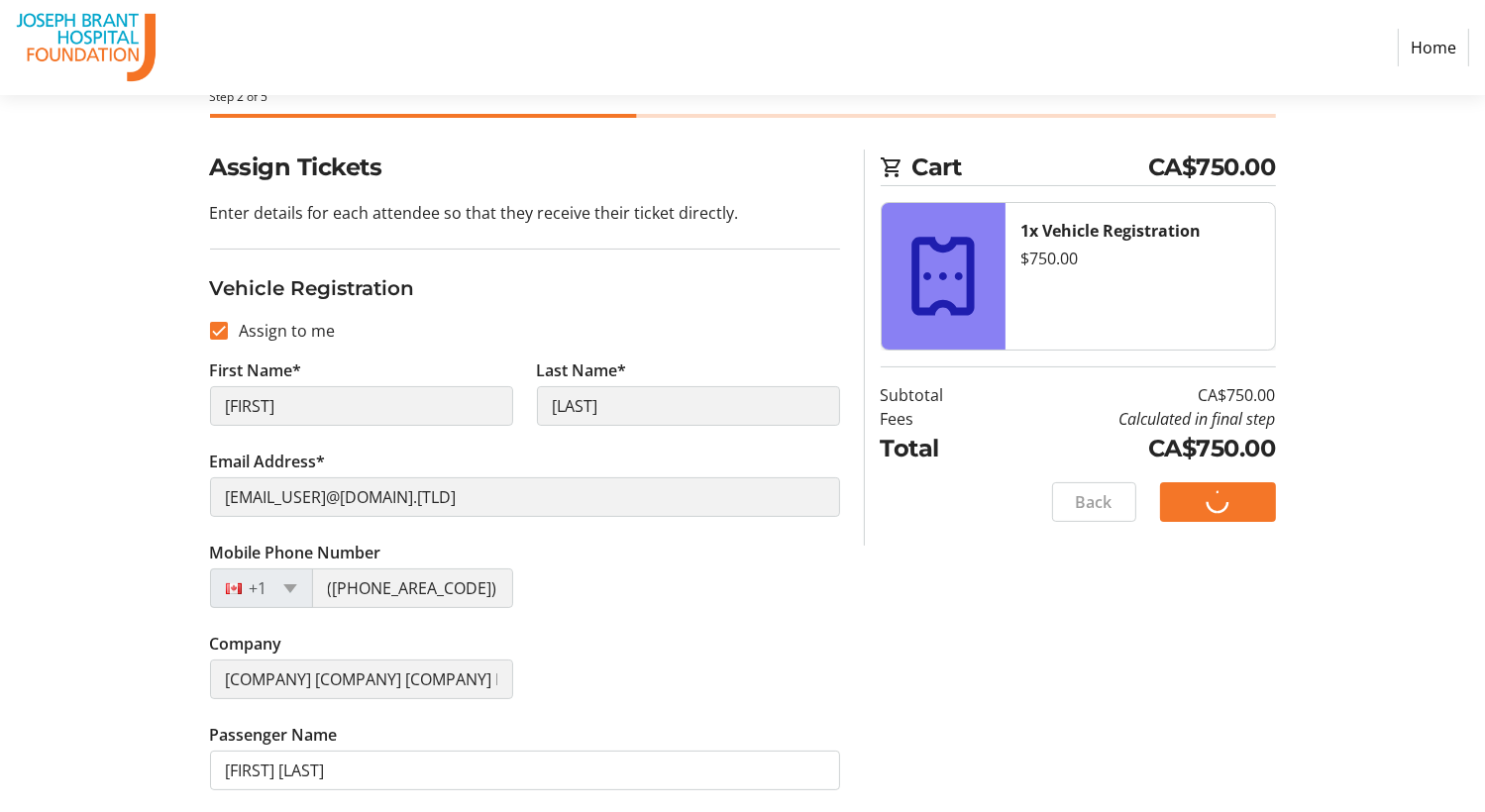 scroll, scrollTop: 0, scrollLeft: 0, axis: both 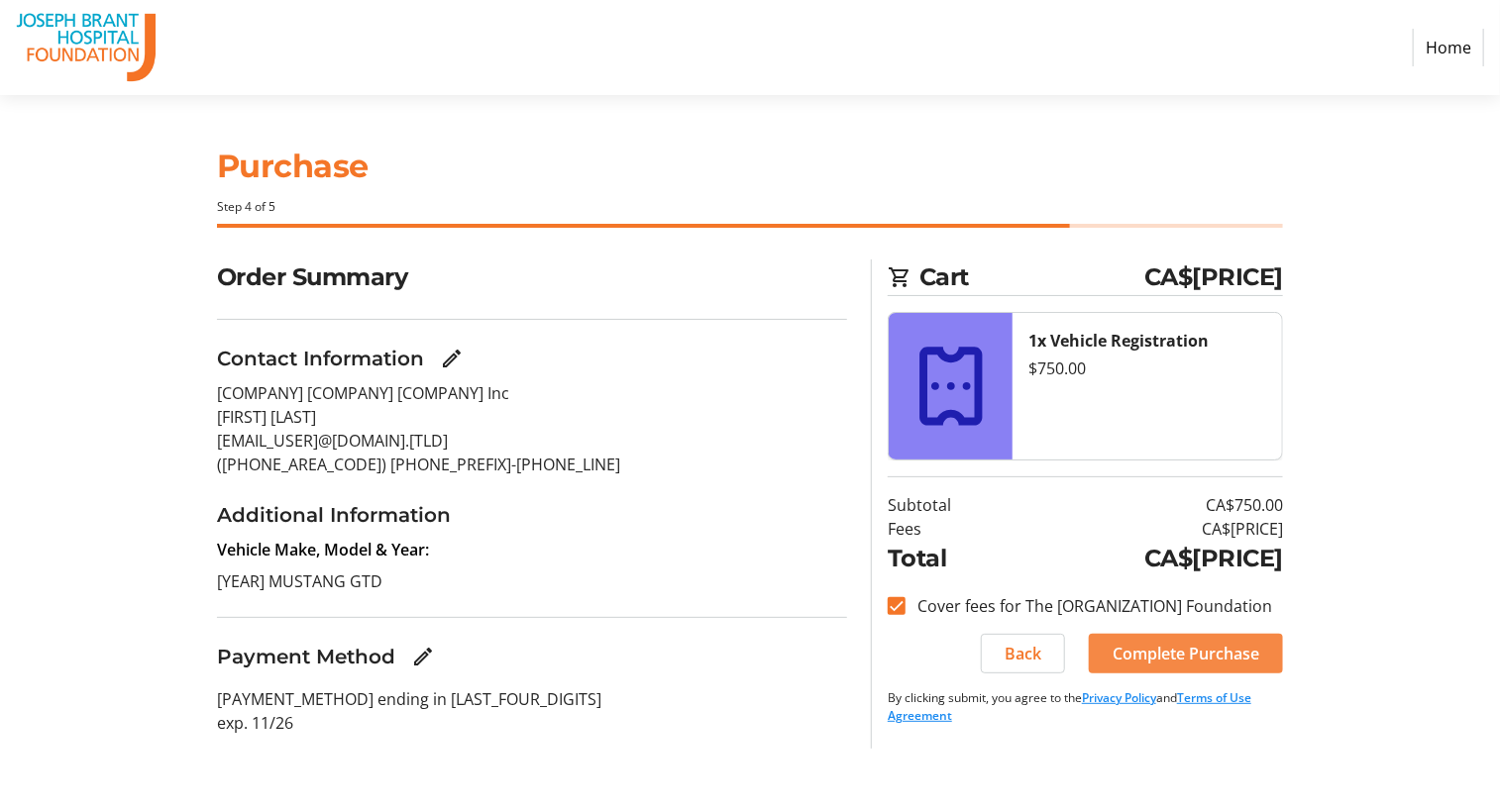 click on "Complete Purchase" 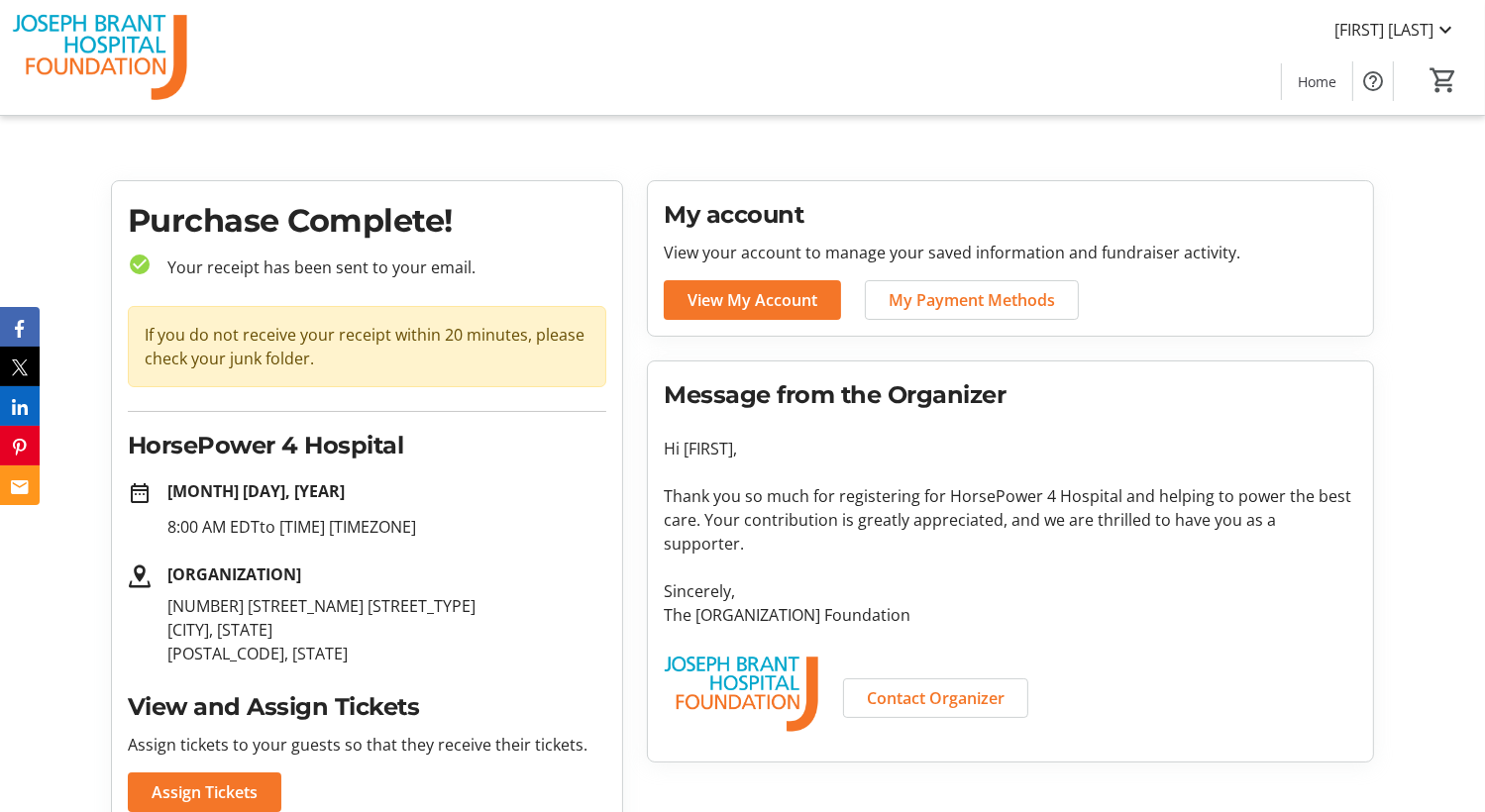 scroll, scrollTop: 204, scrollLeft: 0, axis: vertical 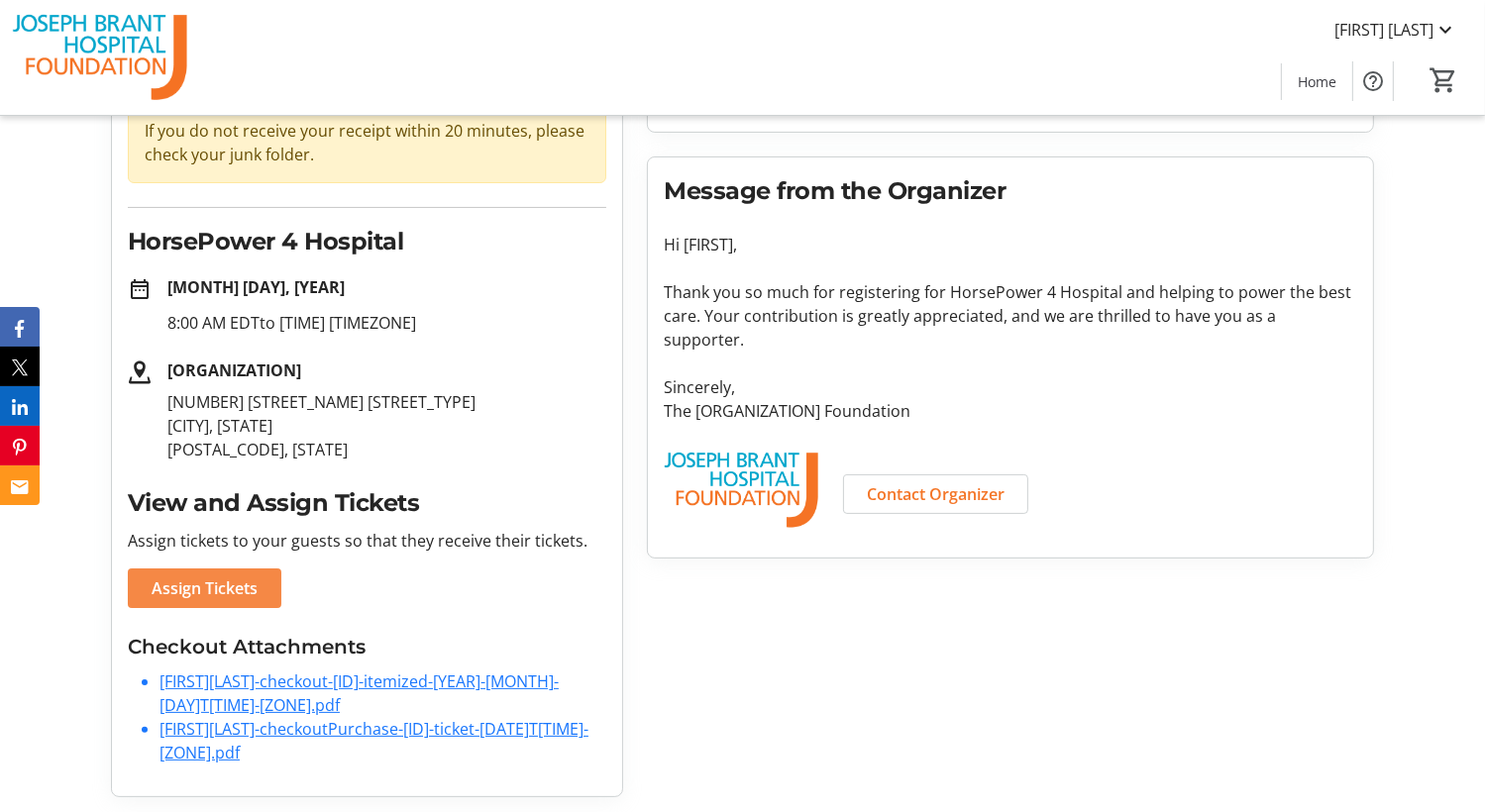 click on "Assign Tickets" 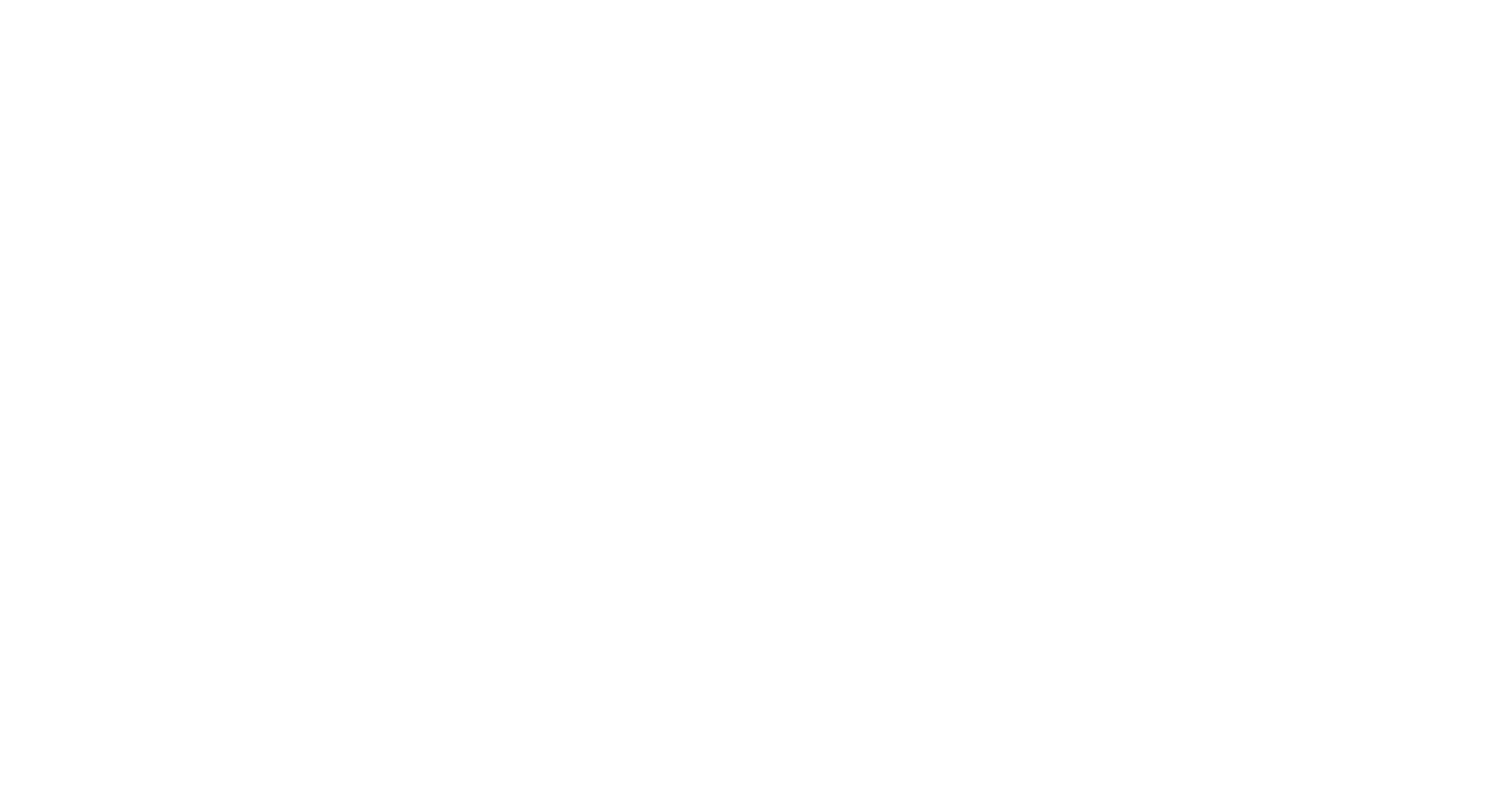 scroll, scrollTop: 0, scrollLeft: 0, axis: both 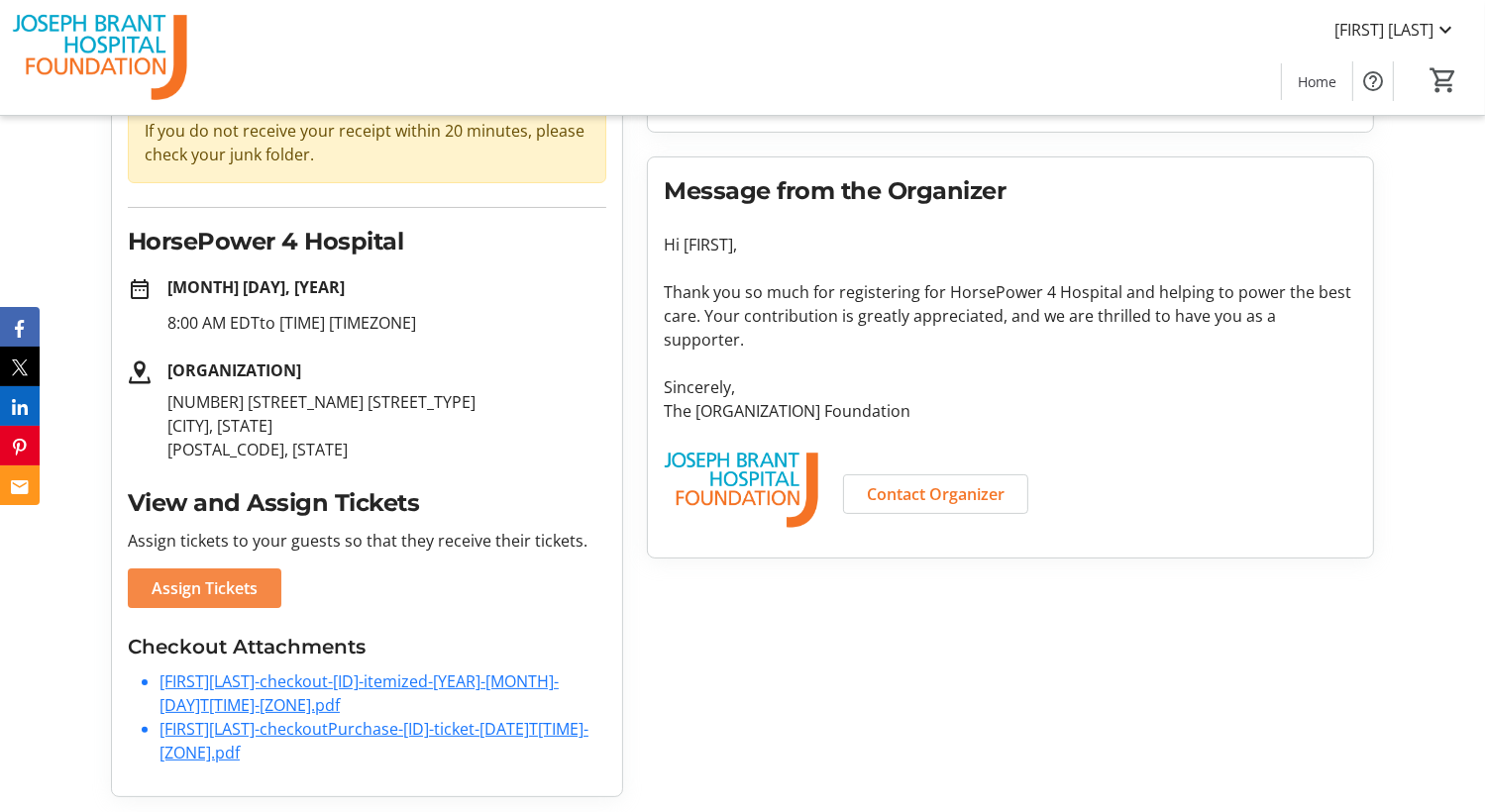 click on "Assign Tickets" 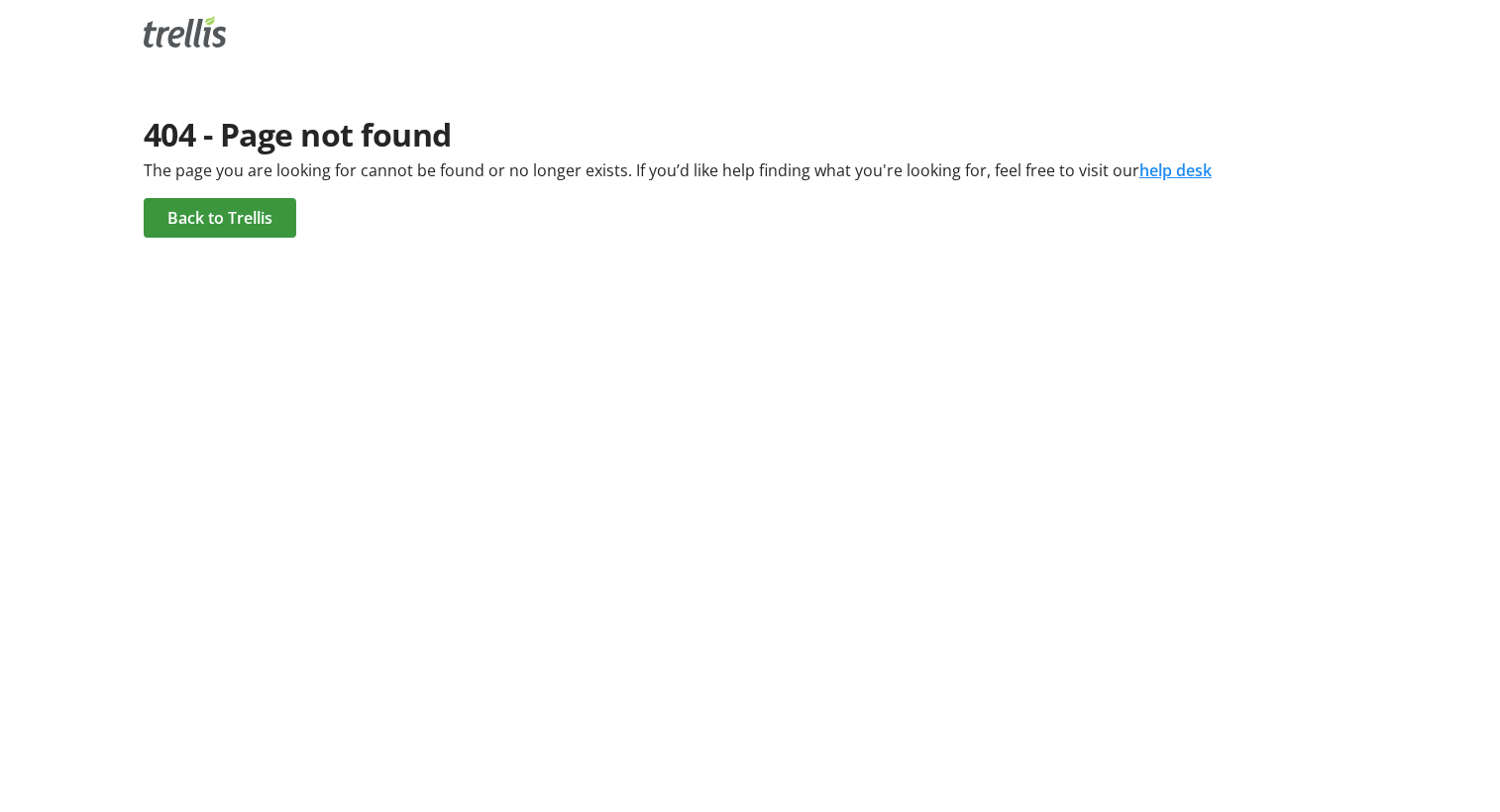 scroll, scrollTop: 0, scrollLeft: 0, axis: both 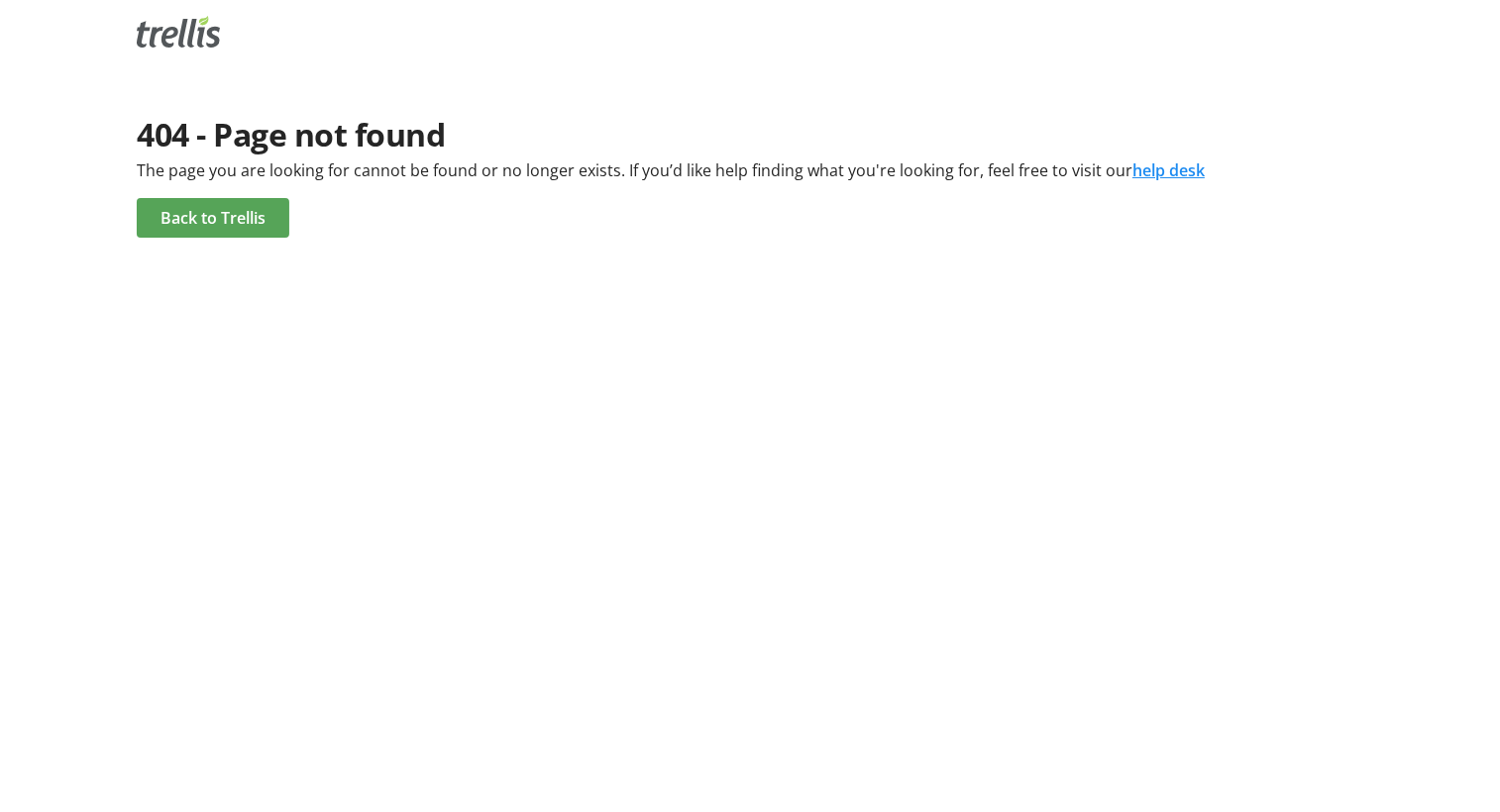 click on "Back to Trellis" 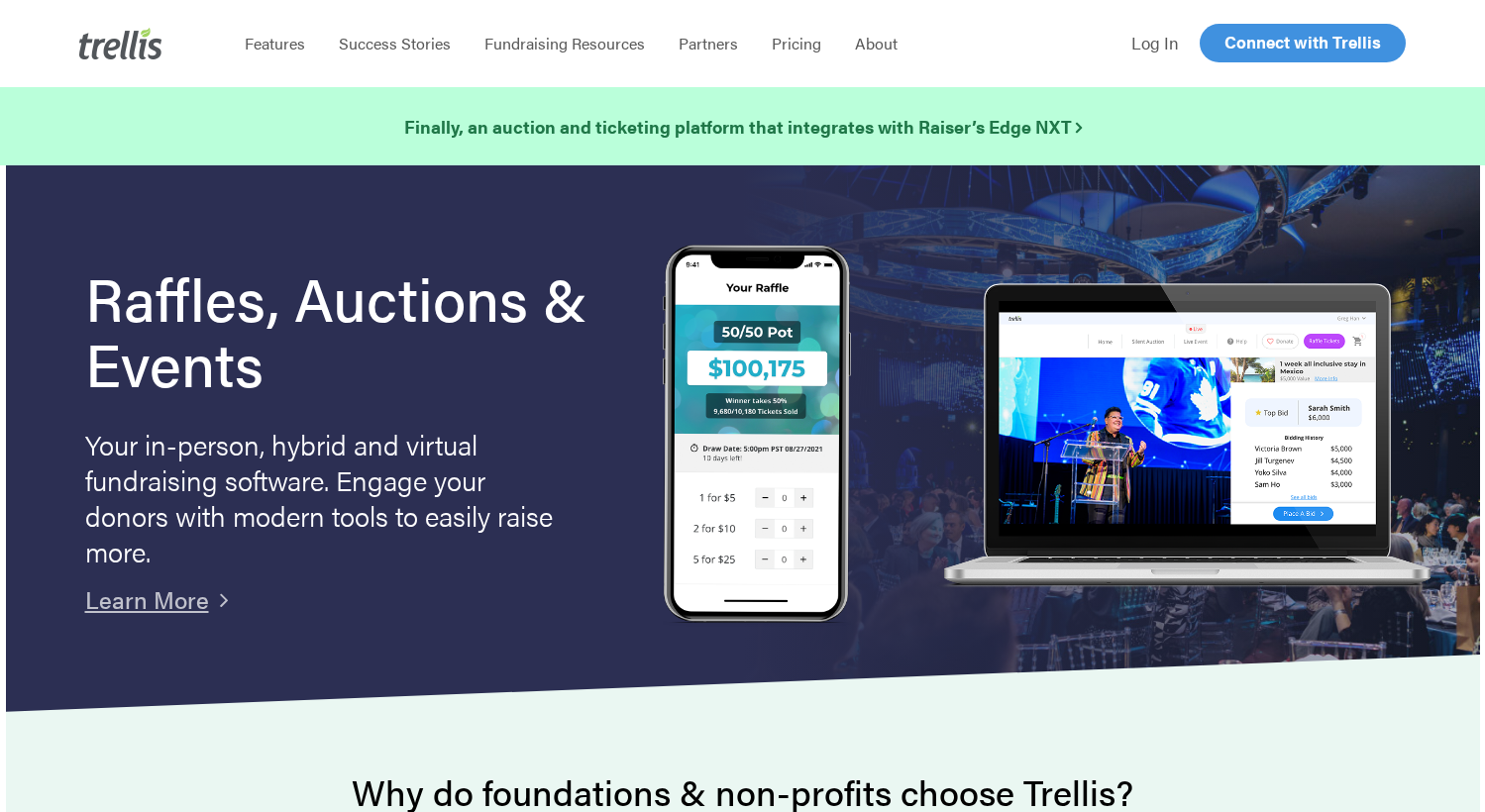 scroll, scrollTop: 0, scrollLeft: 0, axis: both 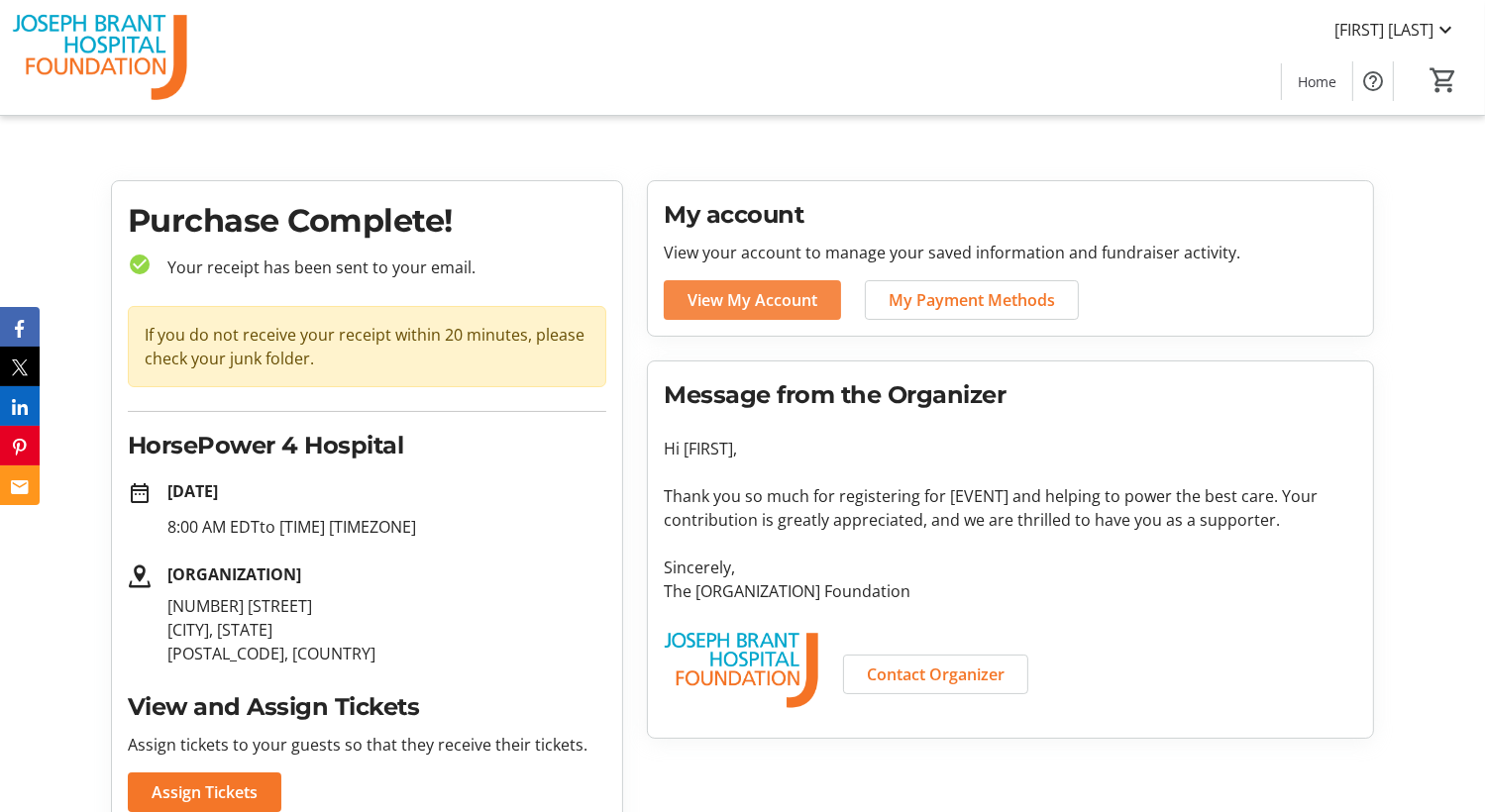 click on "View My Account" 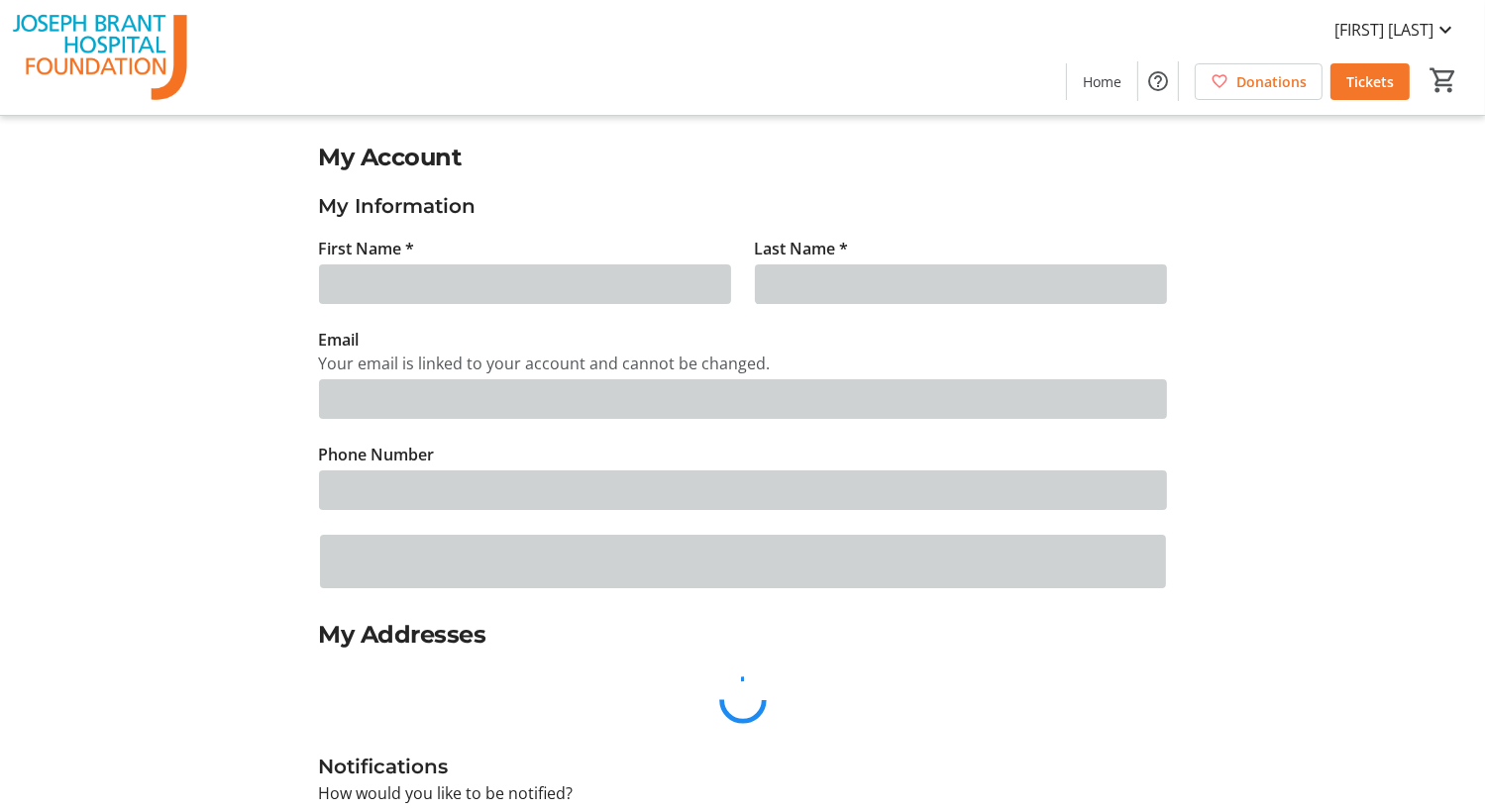 type on "[FIRST]" 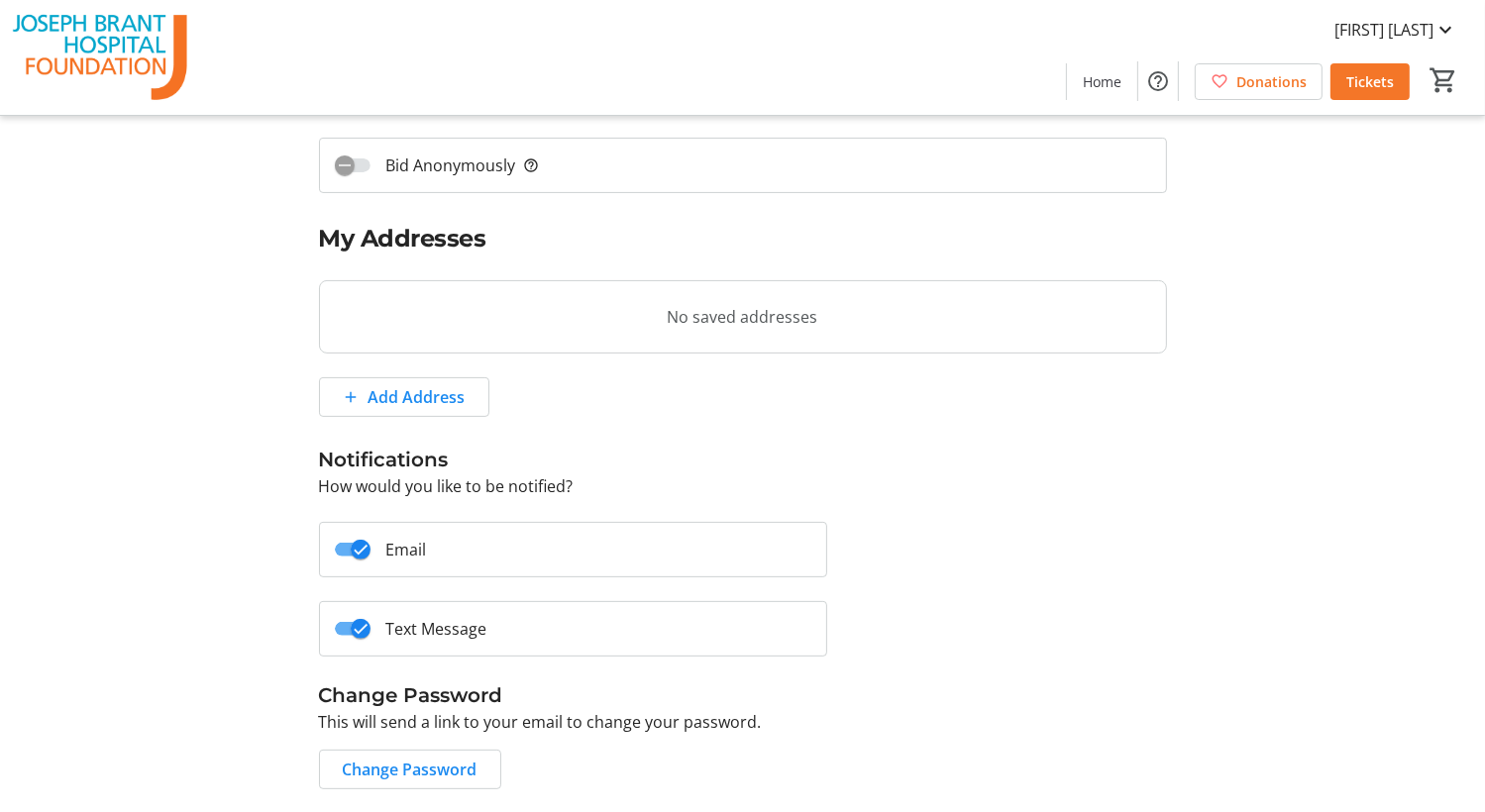 scroll, scrollTop: 457, scrollLeft: 0, axis: vertical 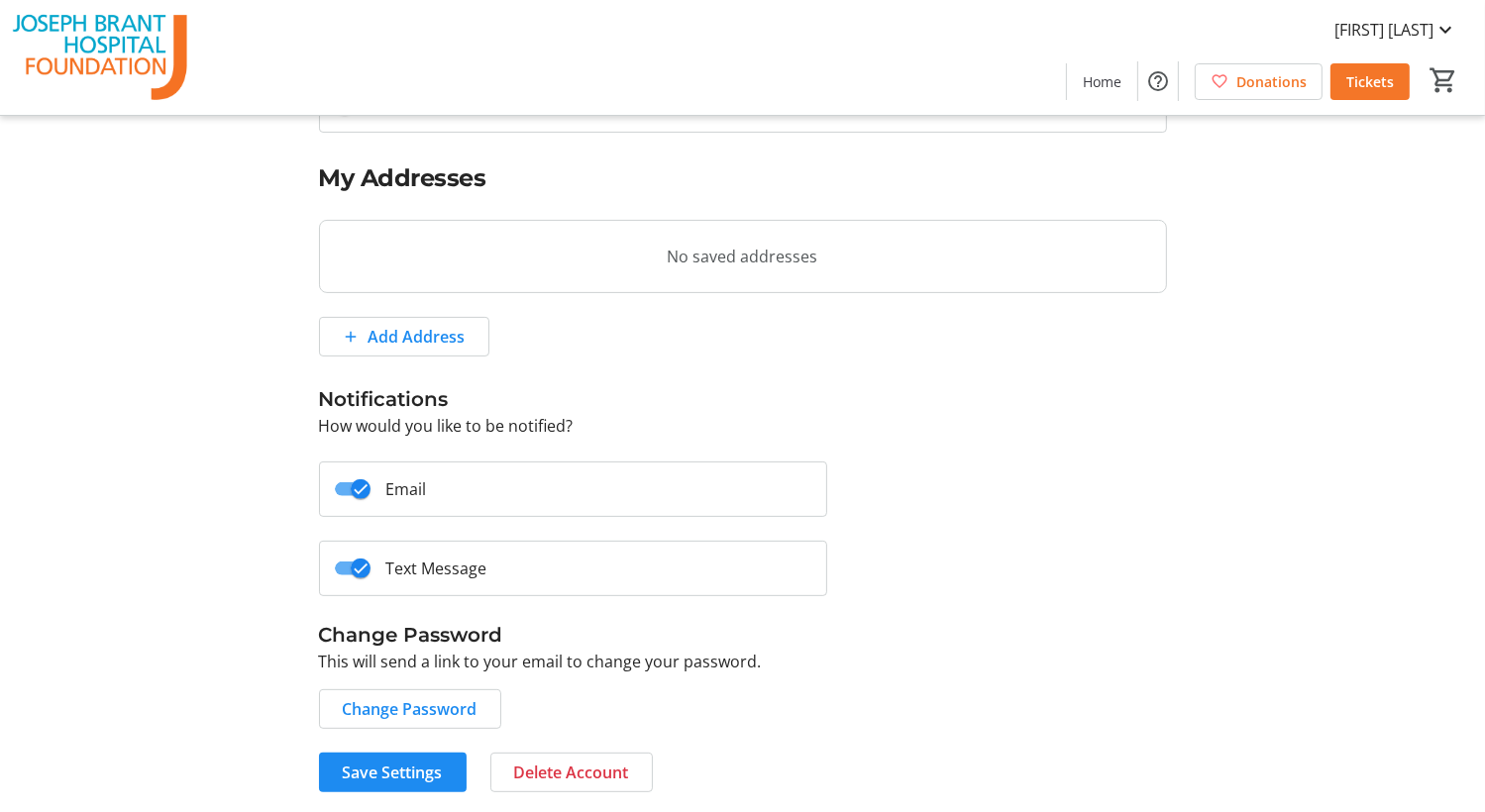 click on "Email" at bounding box center (574, 489) 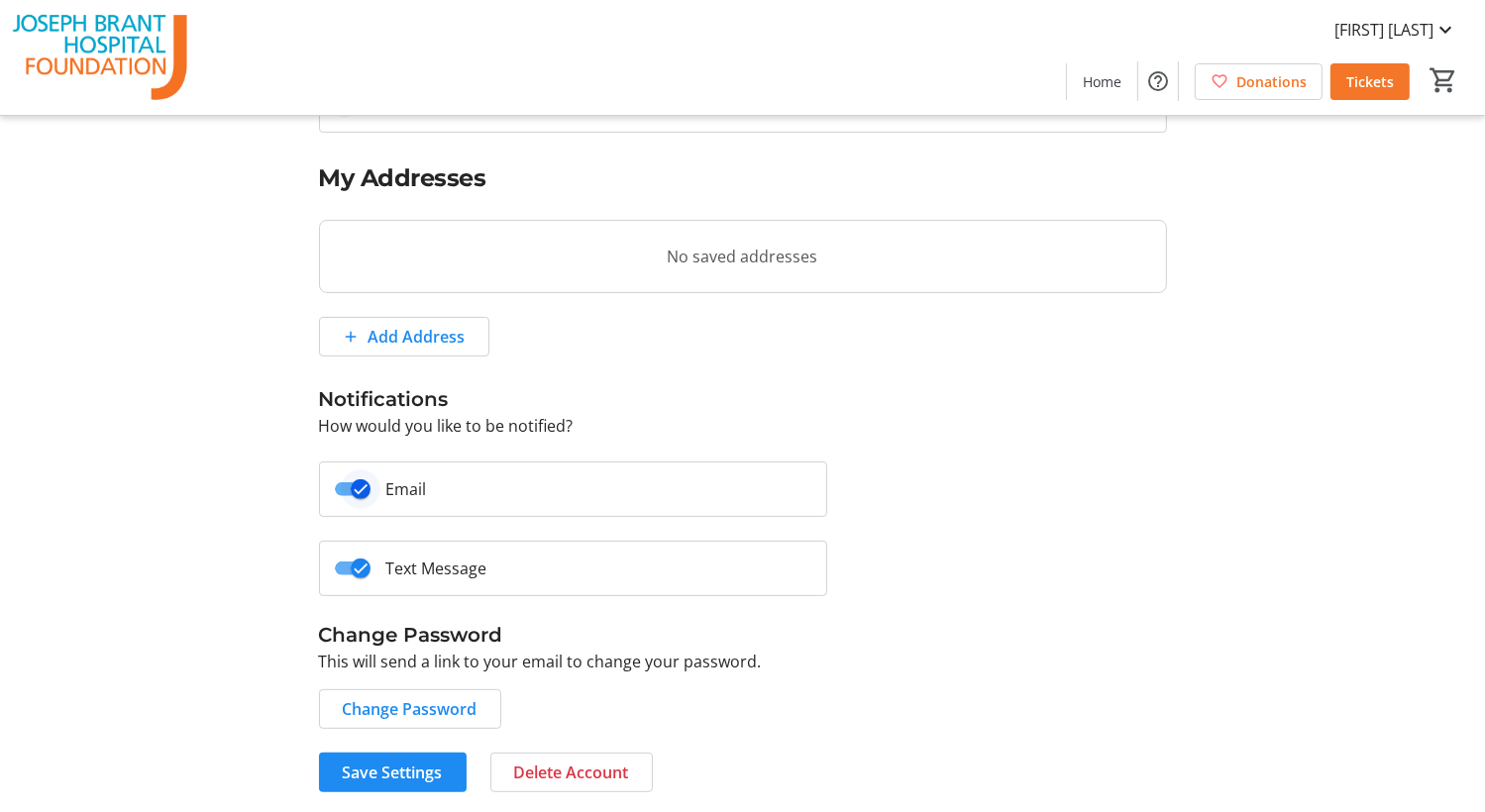 click 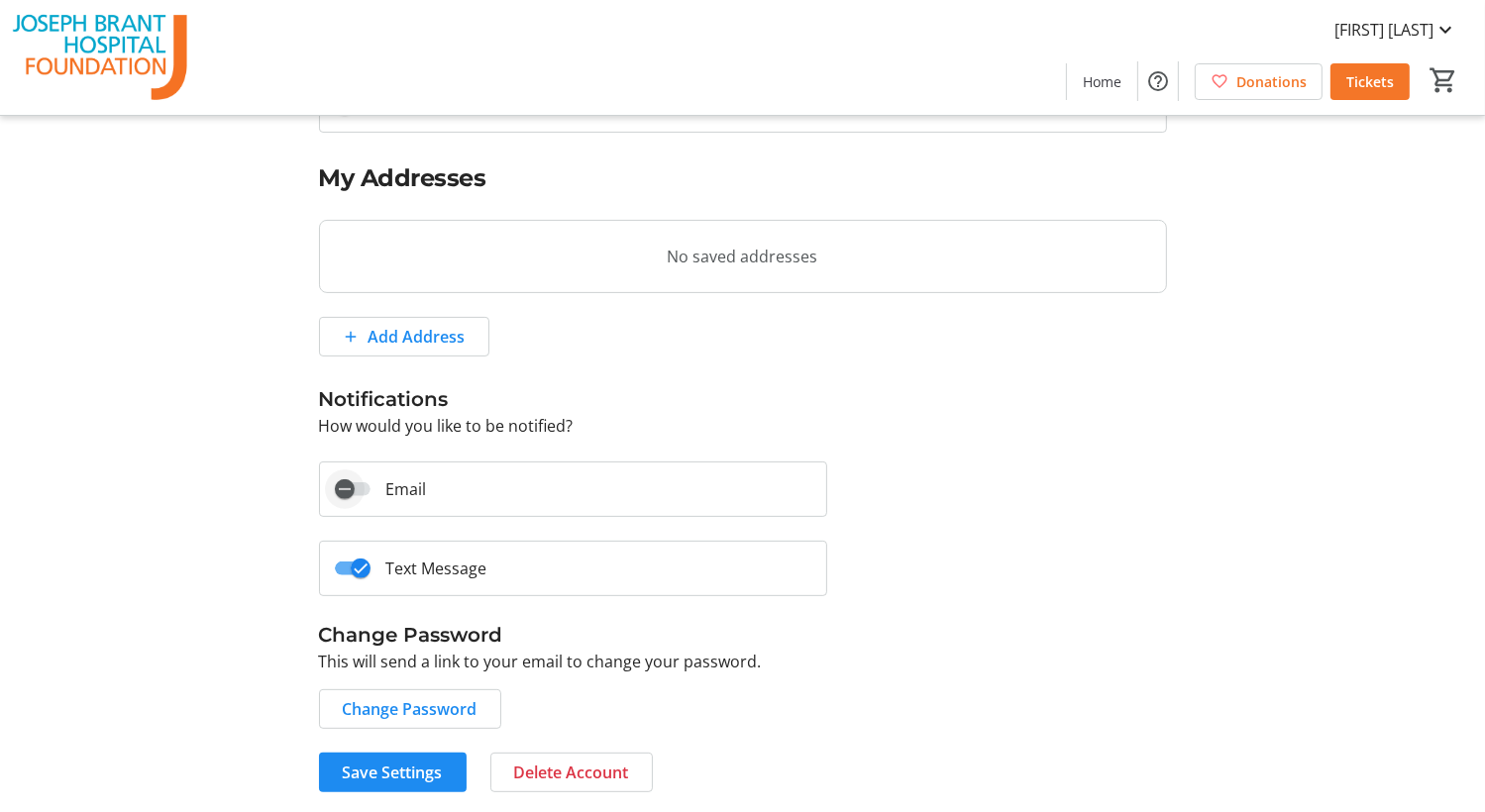 click 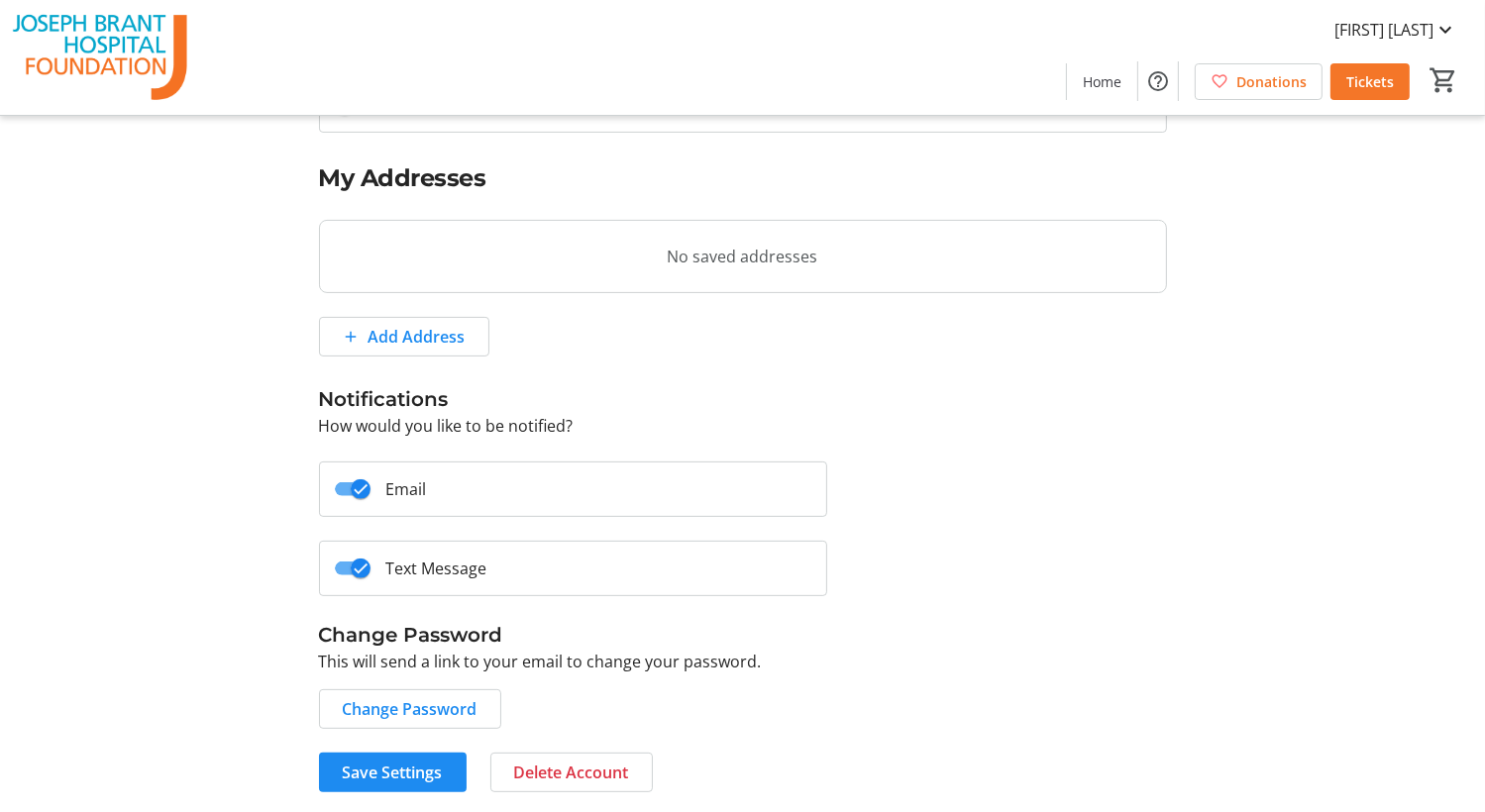 drag, startPoint x: 396, startPoint y: 769, endPoint x: 1195, endPoint y: 716, distance: 800.7559 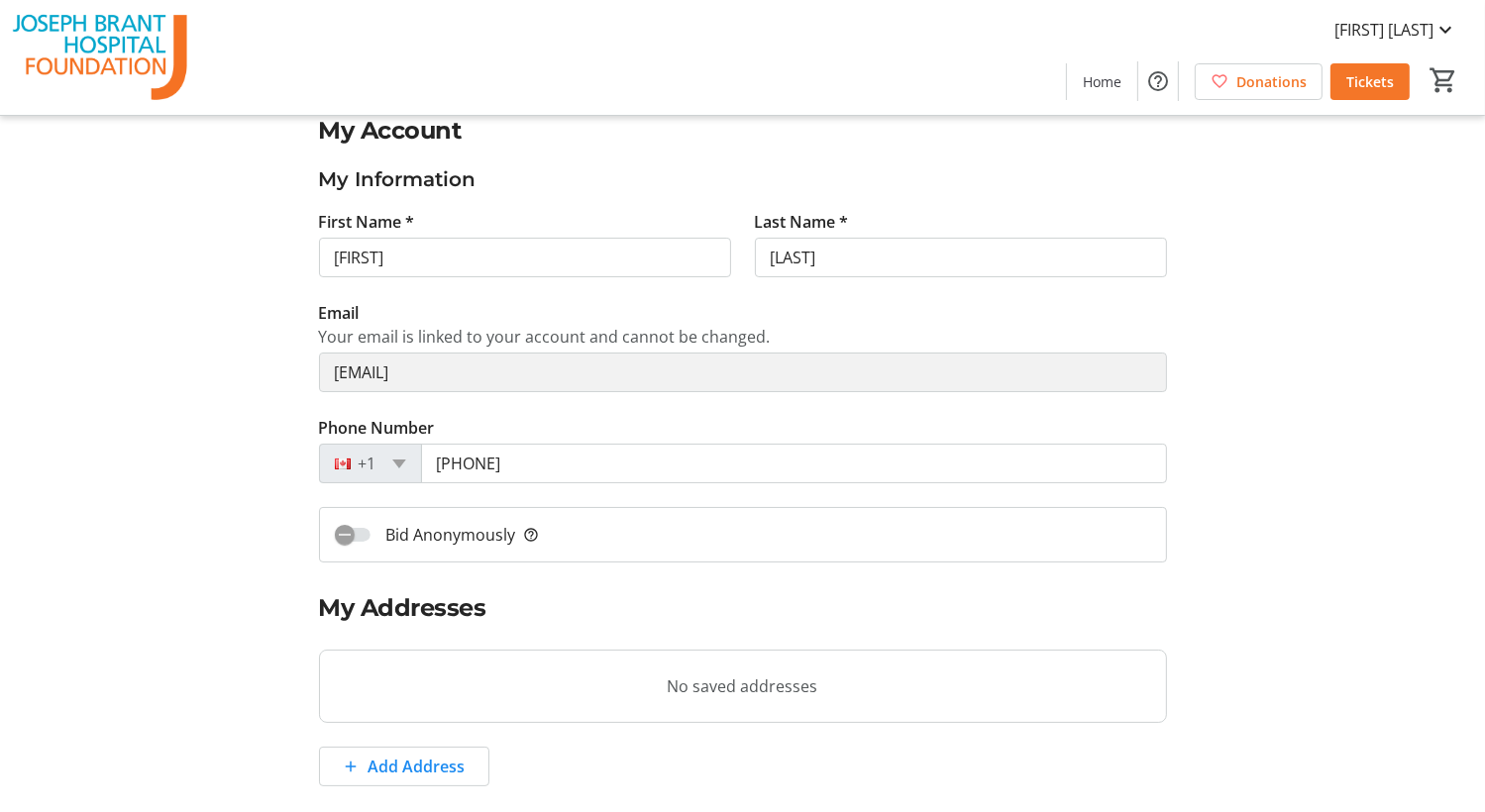 scroll, scrollTop: 457, scrollLeft: 0, axis: vertical 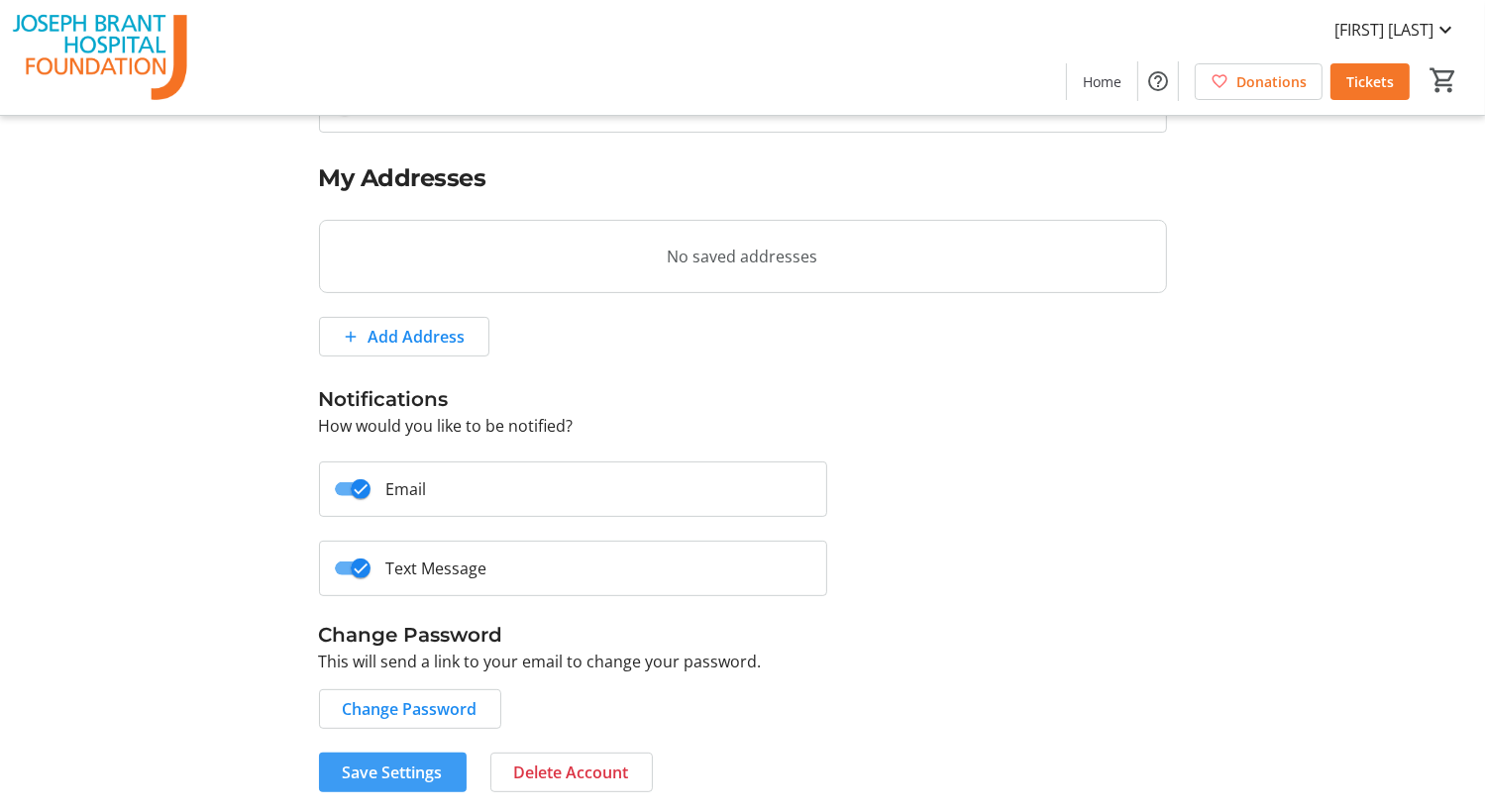 click on "Save Settings" 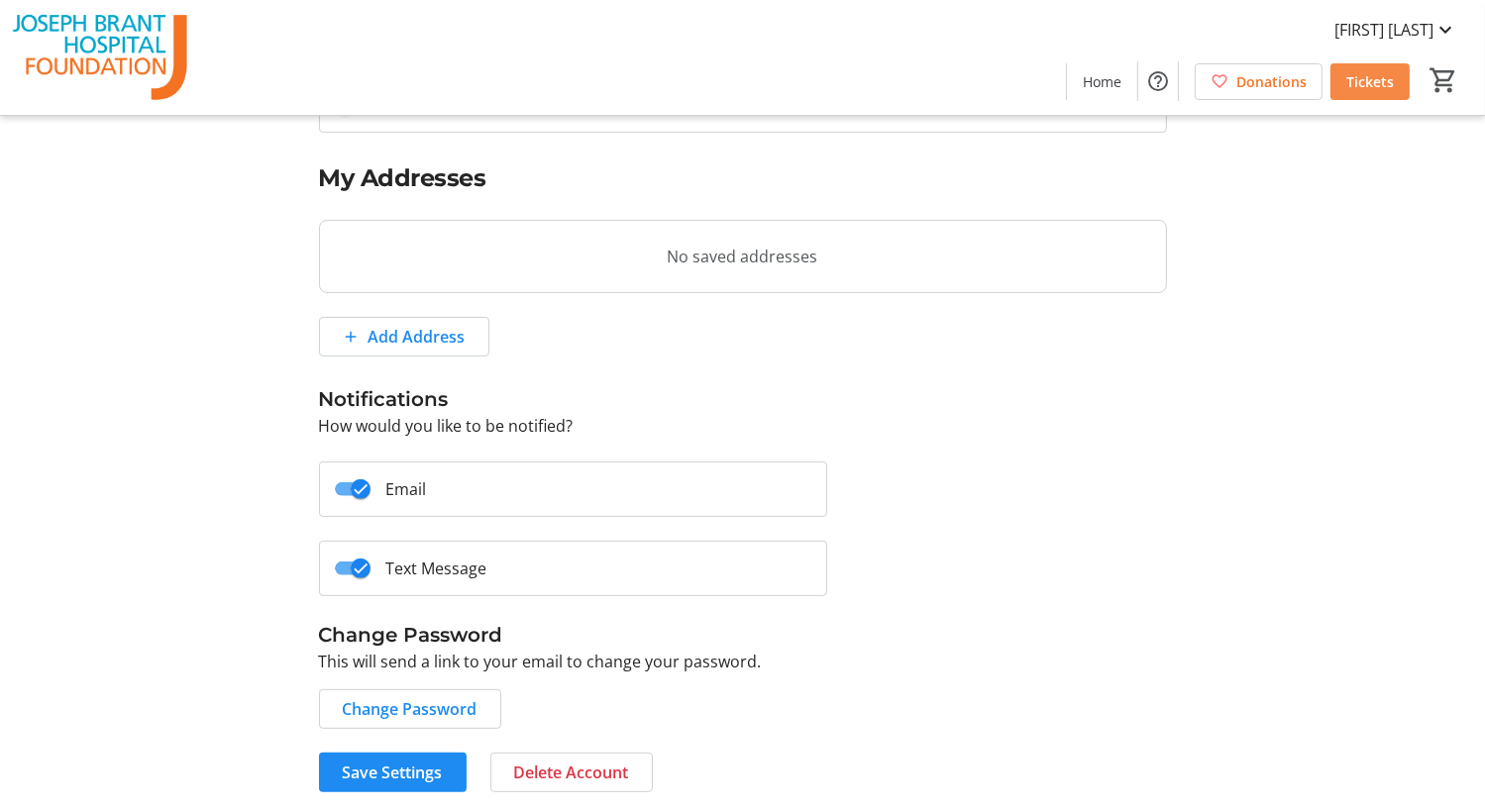click 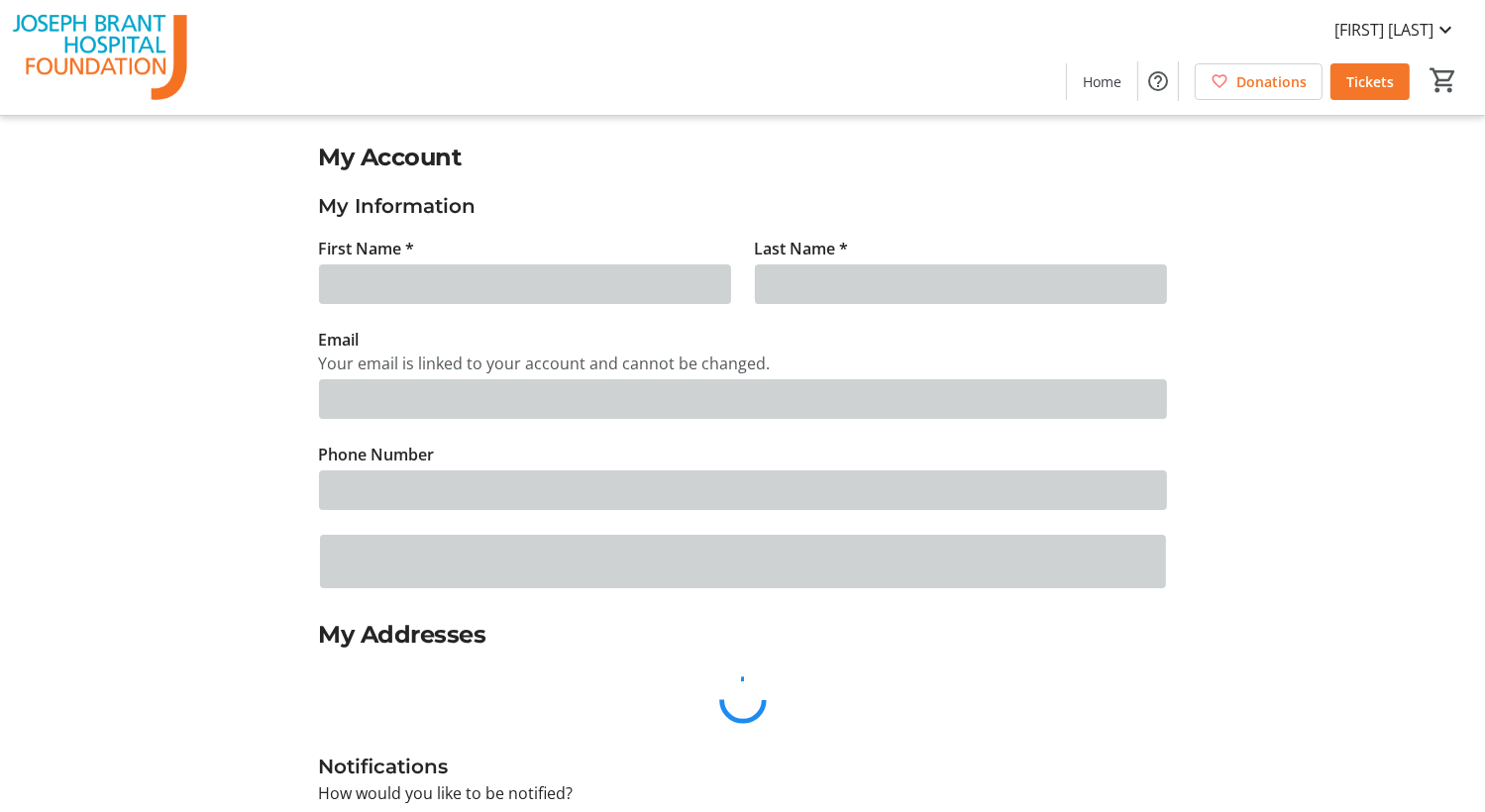 type on "[FIRST]" 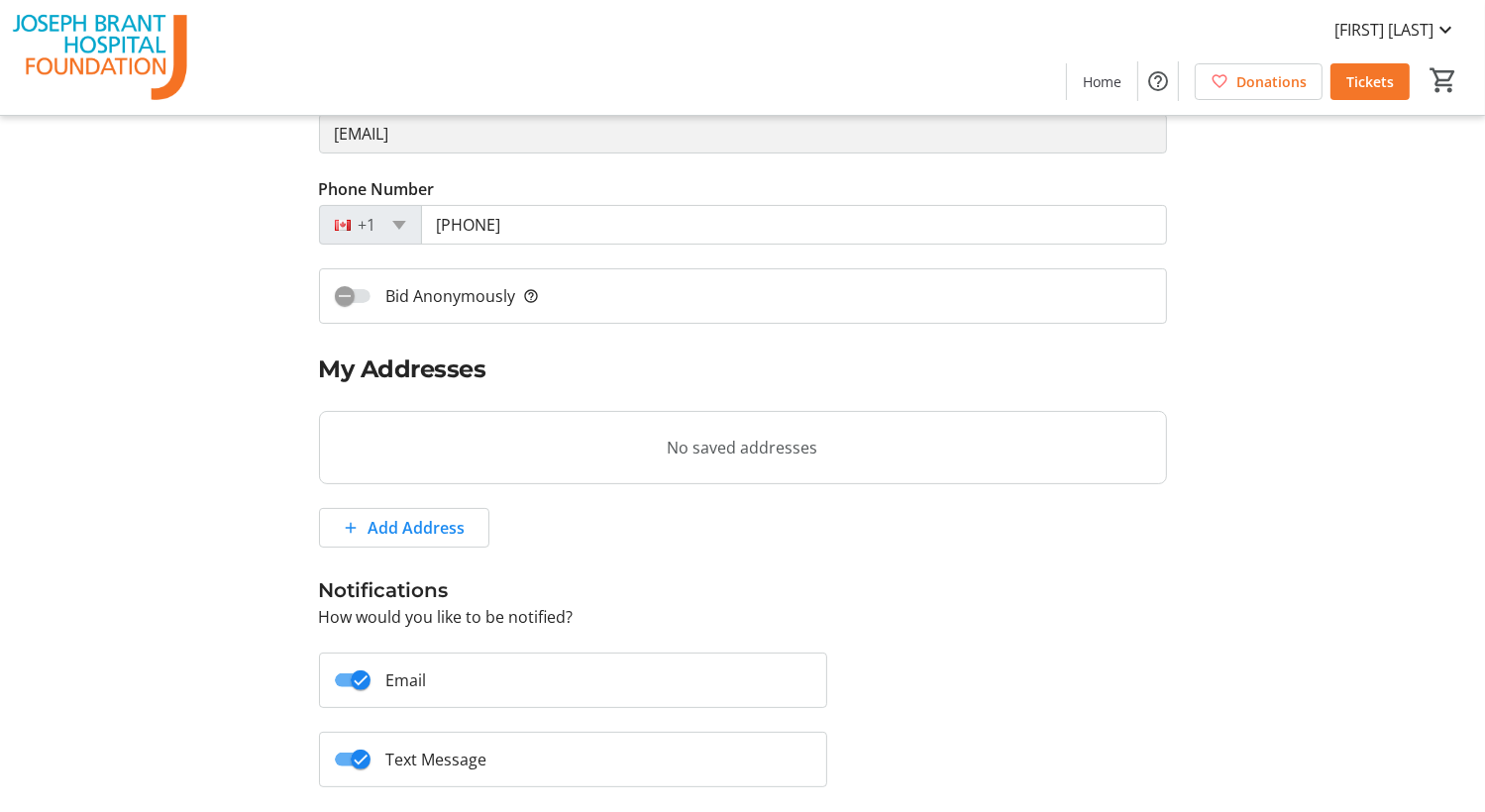scroll, scrollTop: 457, scrollLeft: 0, axis: vertical 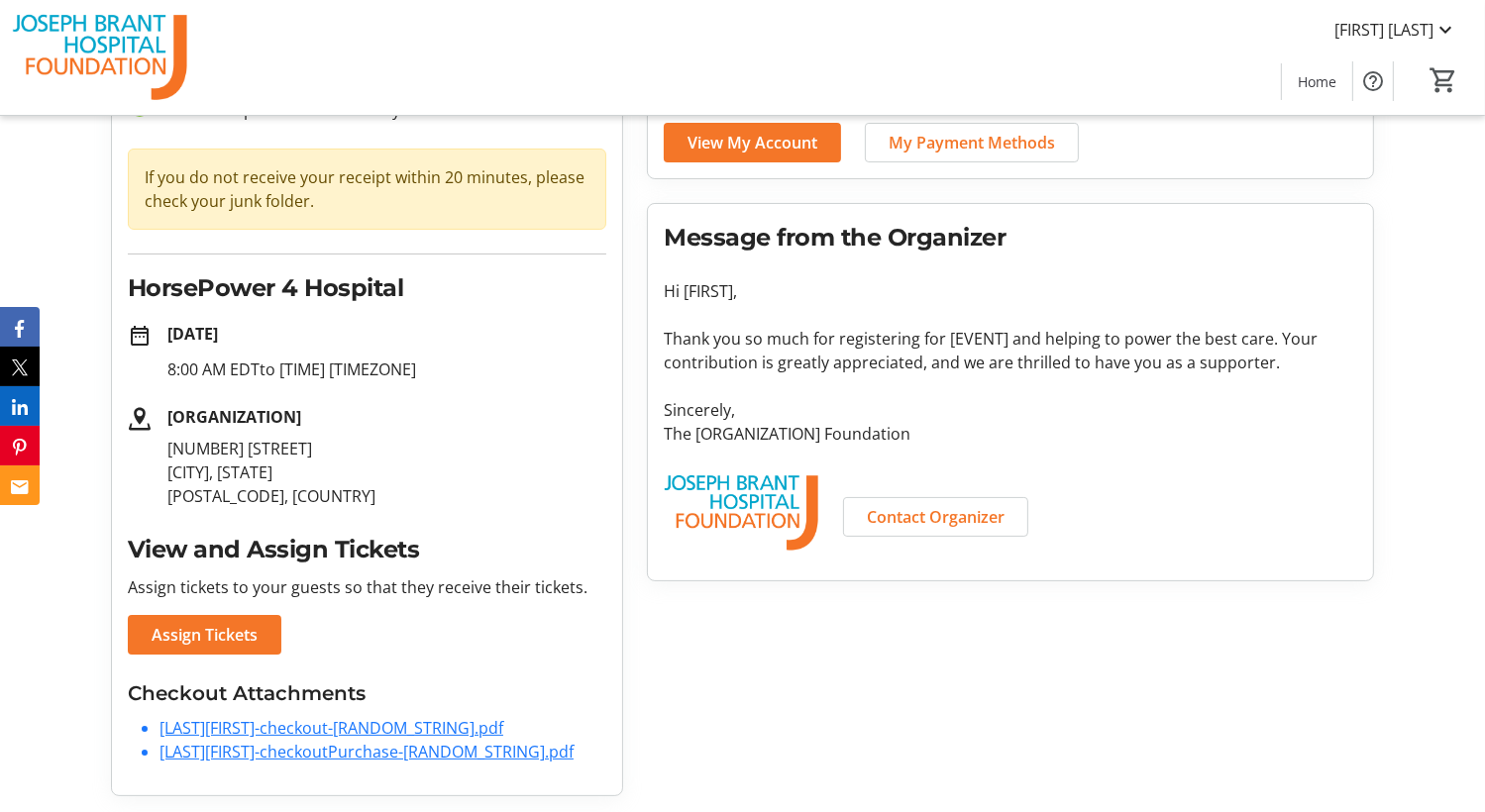 click on "[FIRST][LAST]-checkout-[ID]-itemized-[YEAR]-[MONTH]-[DAY]T[TIME]-[ZONE].pdf" 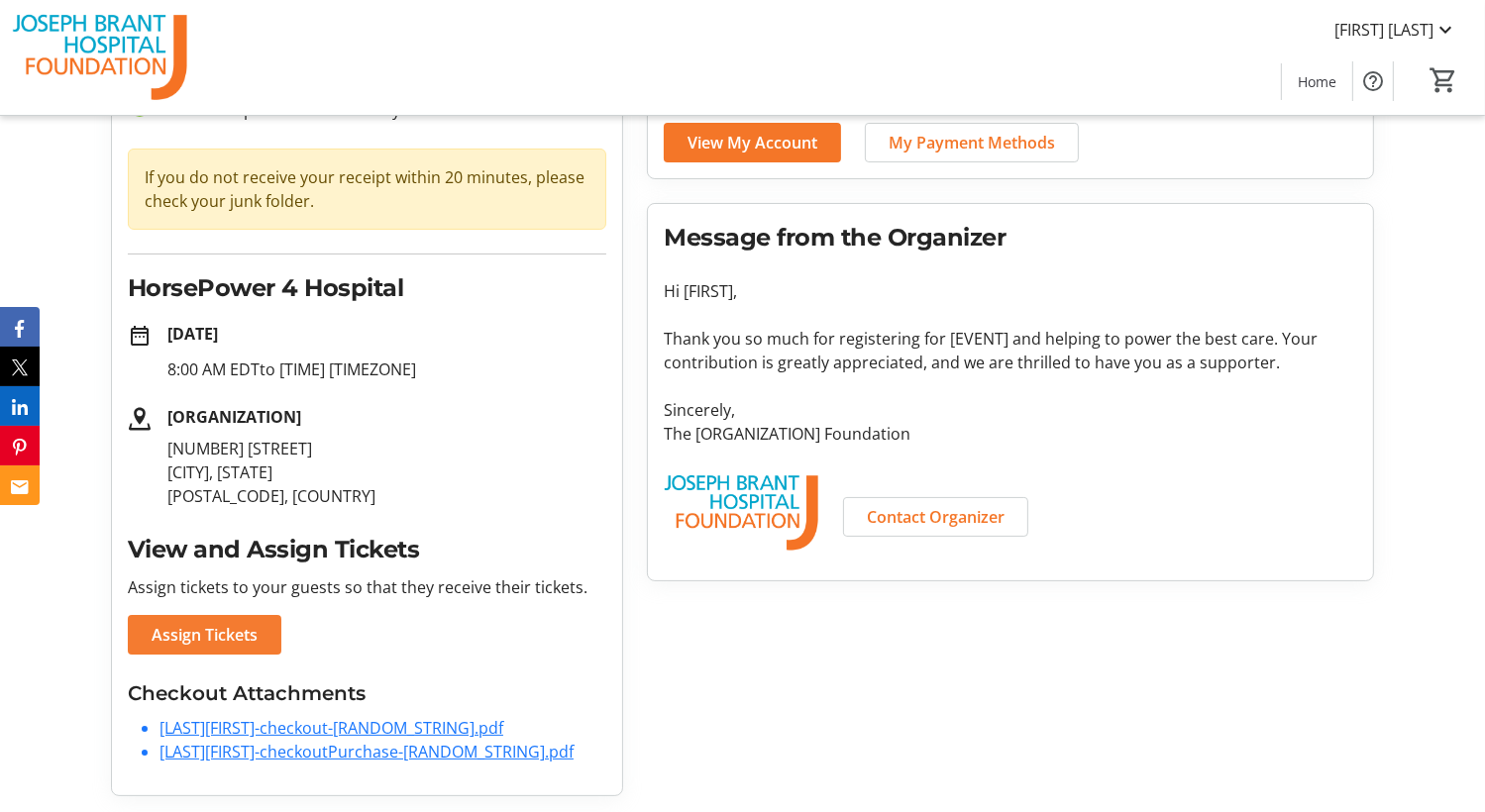 click on "Assign Tickets" 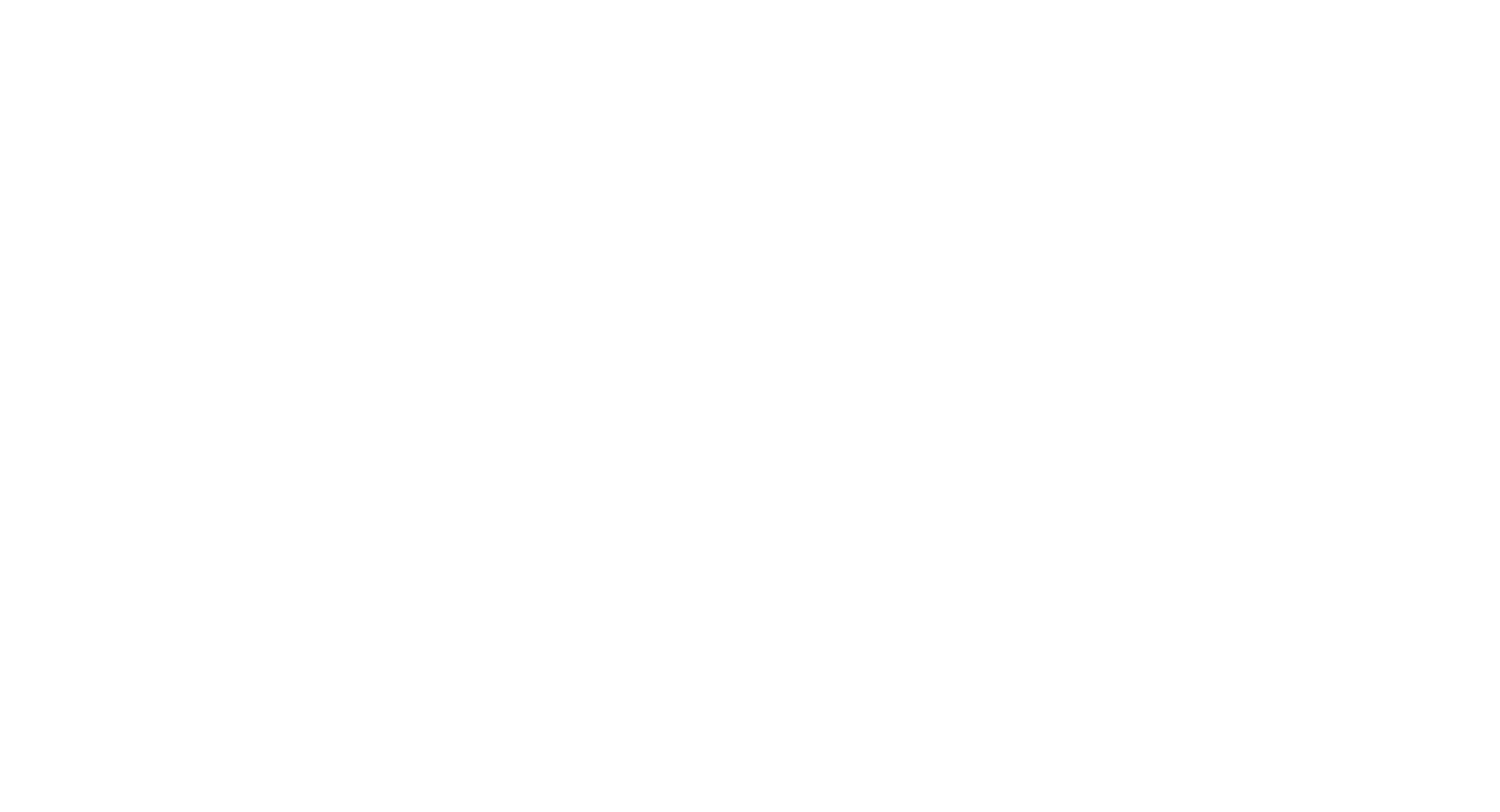 scroll, scrollTop: 0, scrollLeft: 0, axis: both 